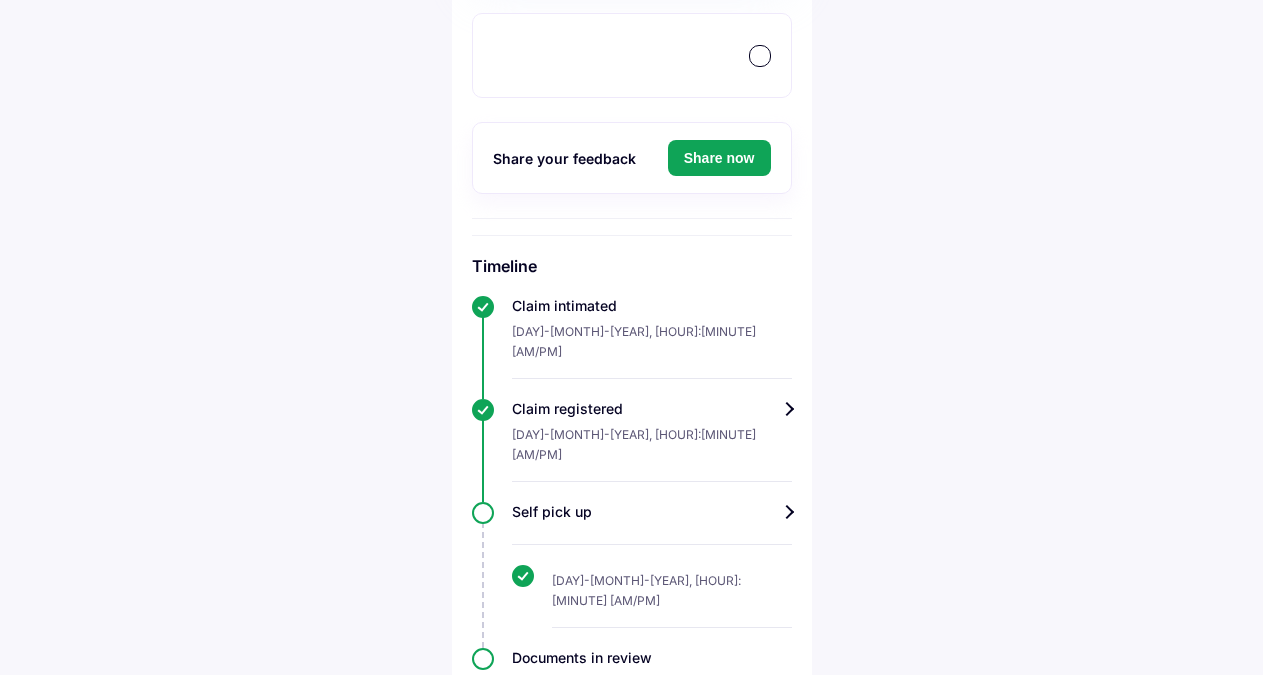 scroll, scrollTop: 499, scrollLeft: 0, axis: vertical 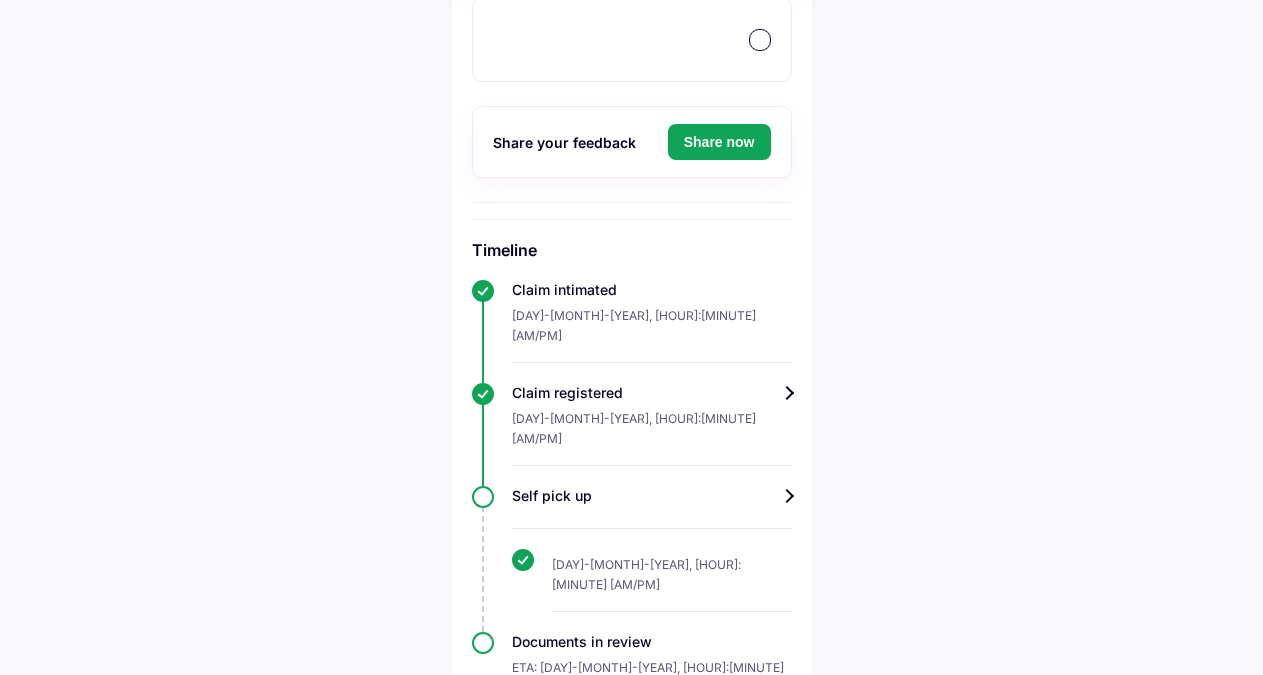 click on "Self pick up" at bounding box center (652, 496) 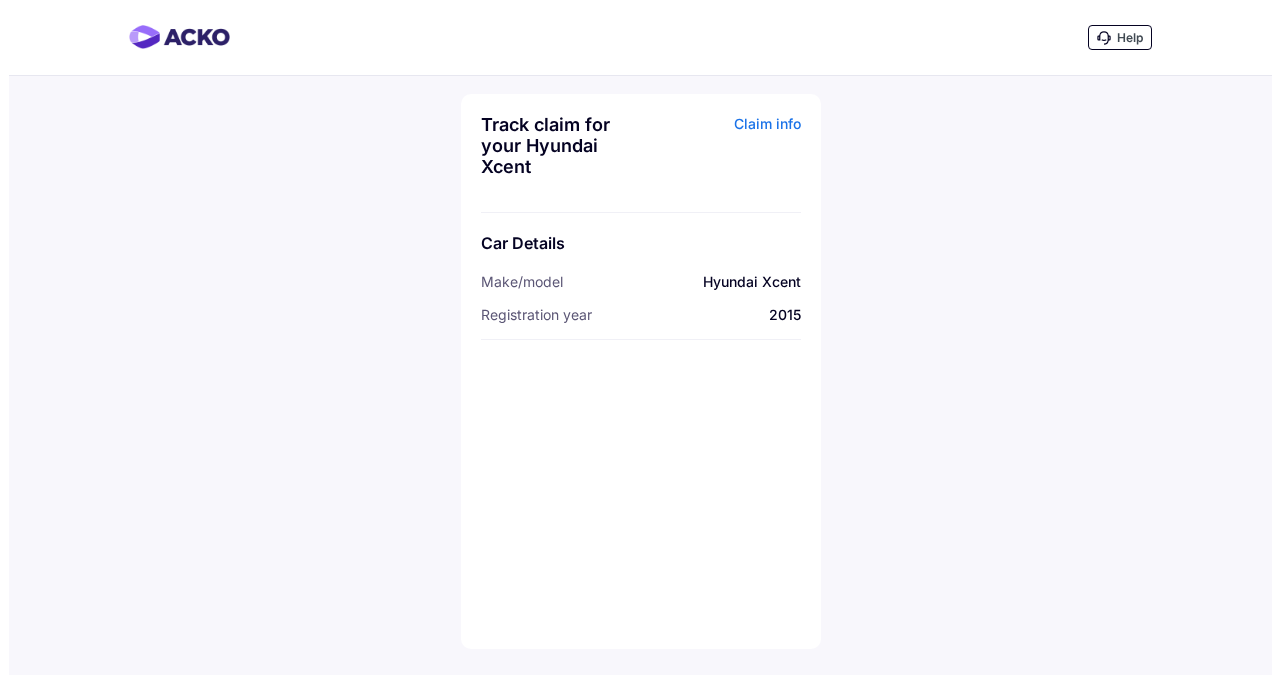 scroll, scrollTop: 0, scrollLeft: 0, axis: both 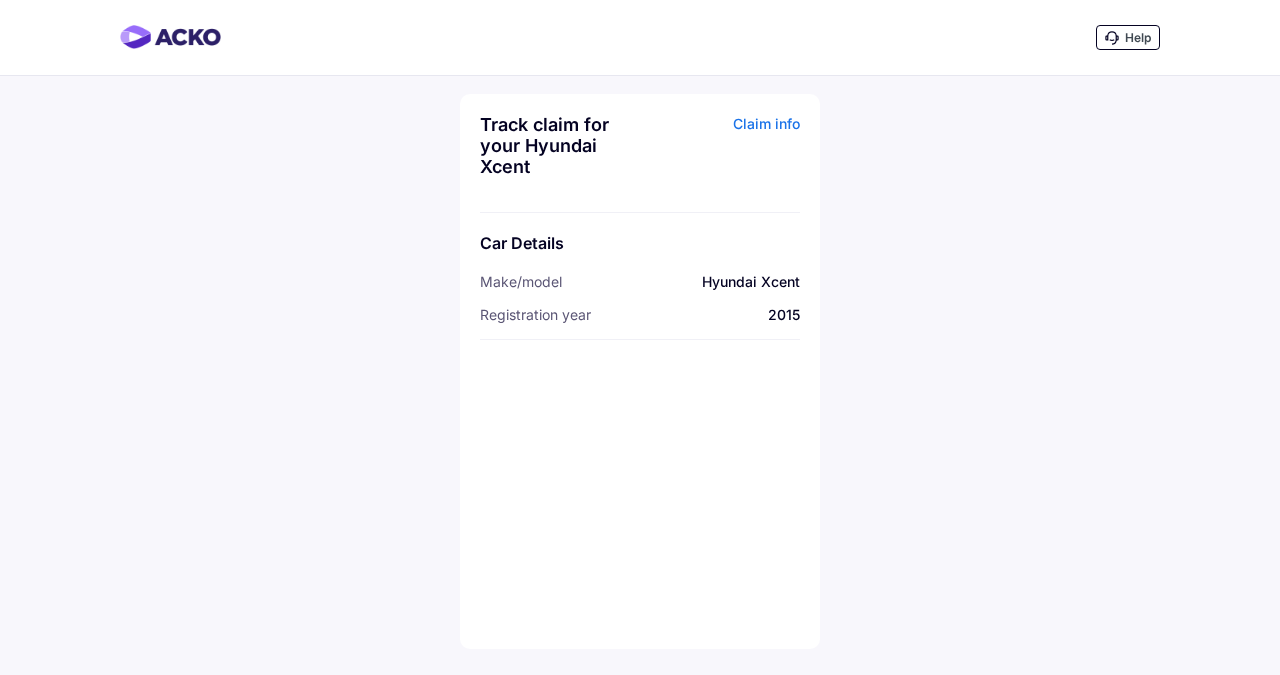 click on "Help" at bounding box center [1128, 37] 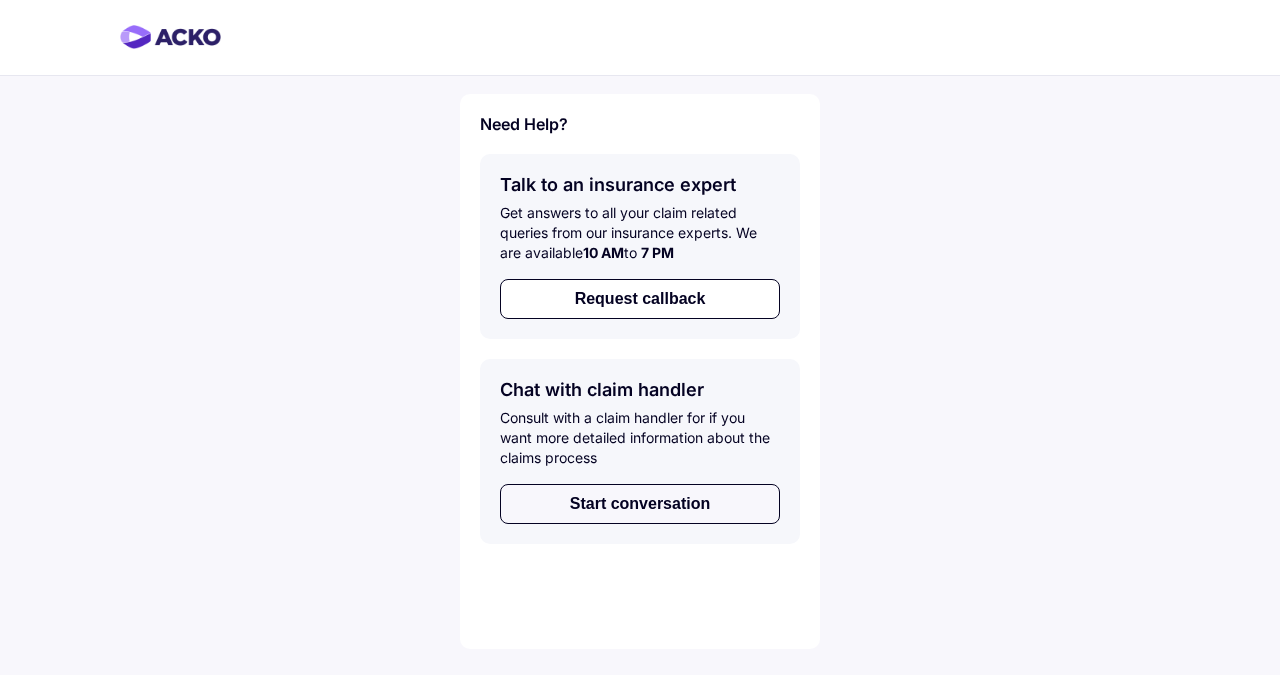 click on "Start conversation" at bounding box center (640, 504) 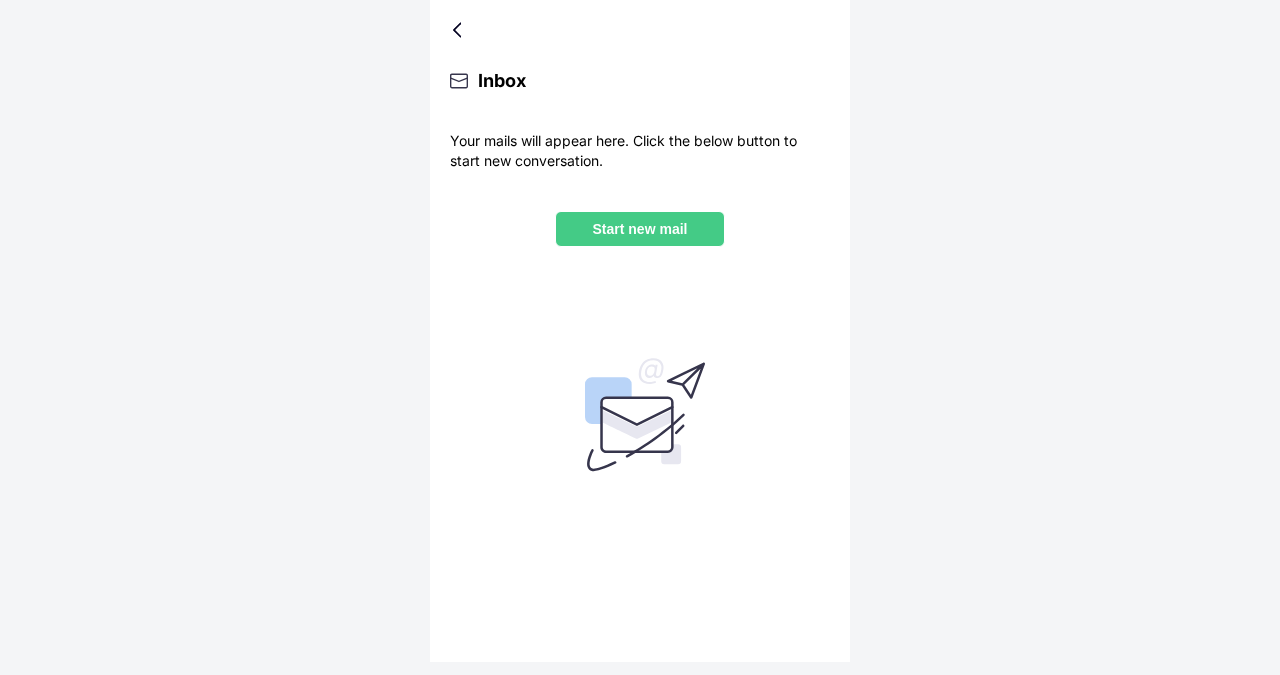 click on "Start new mail" at bounding box center (640, 229) 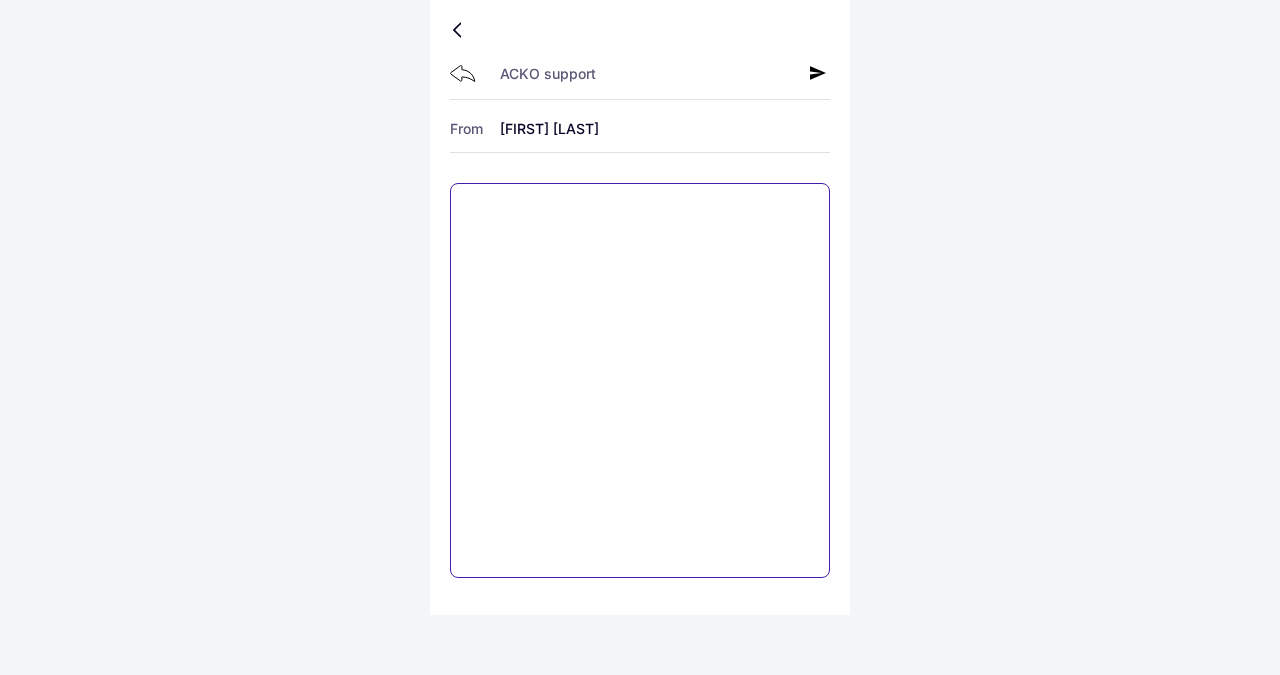 click at bounding box center (640, 380) 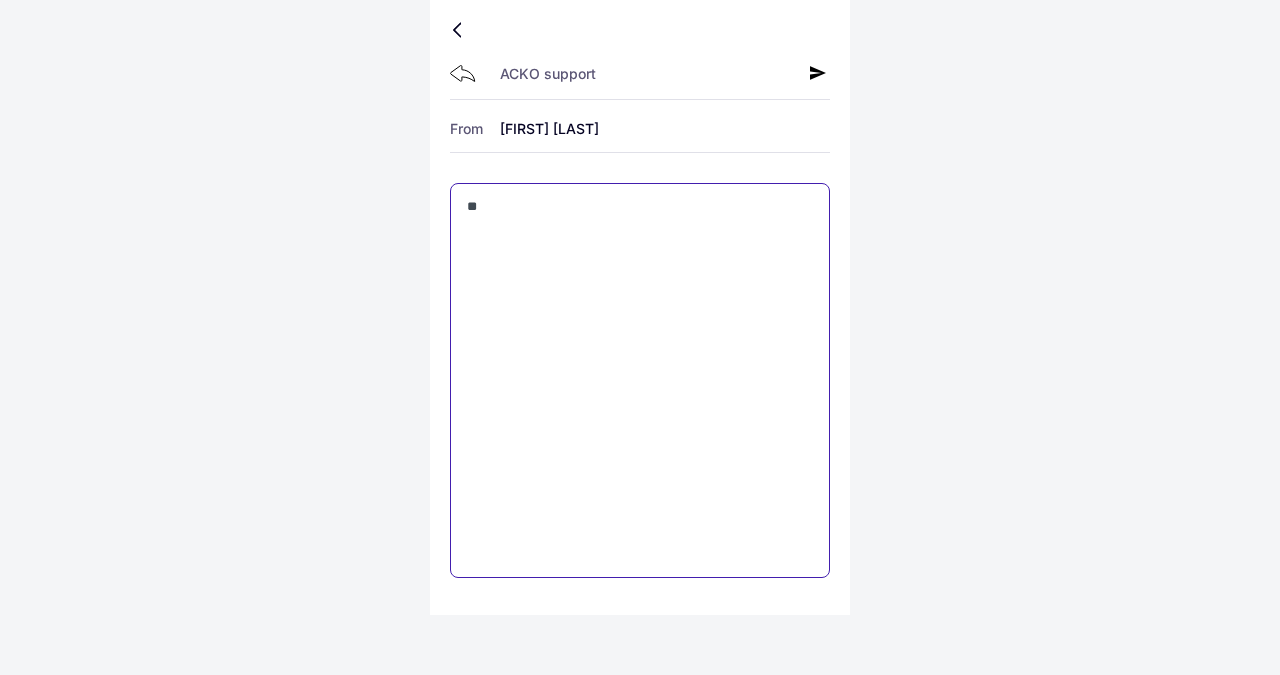type on "**" 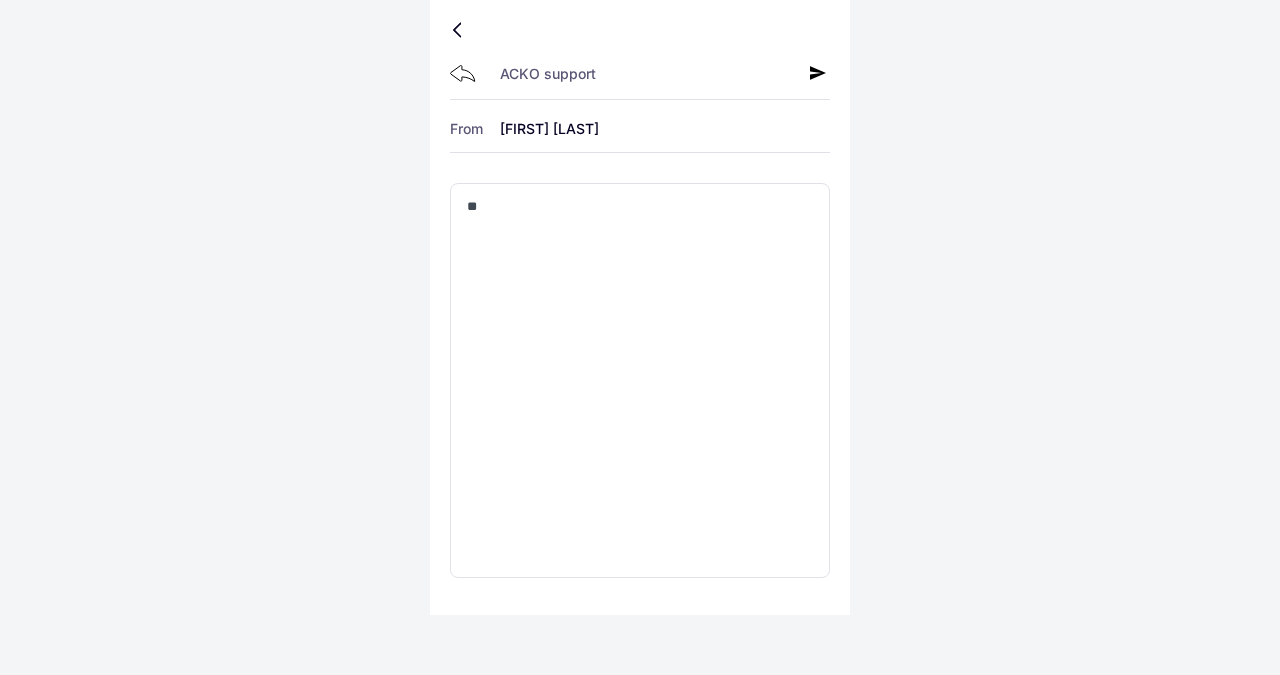 click 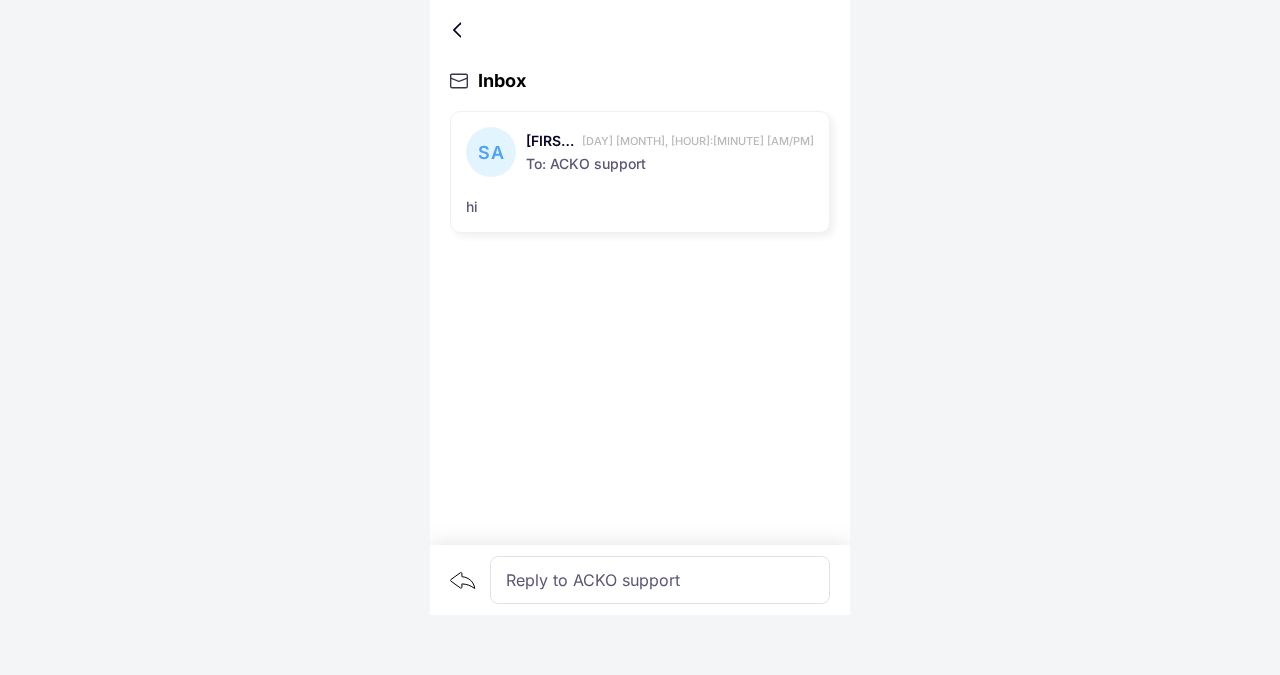click at bounding box center (461, 30) 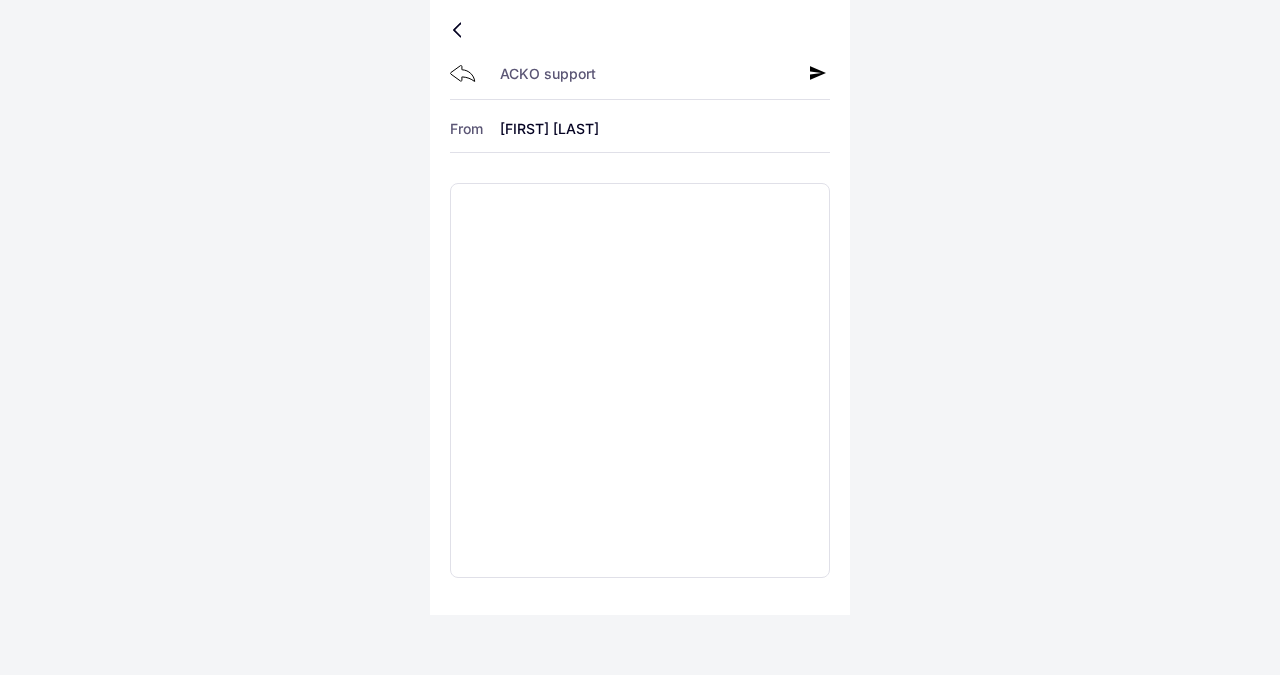 click at bounding box center (461, 30) 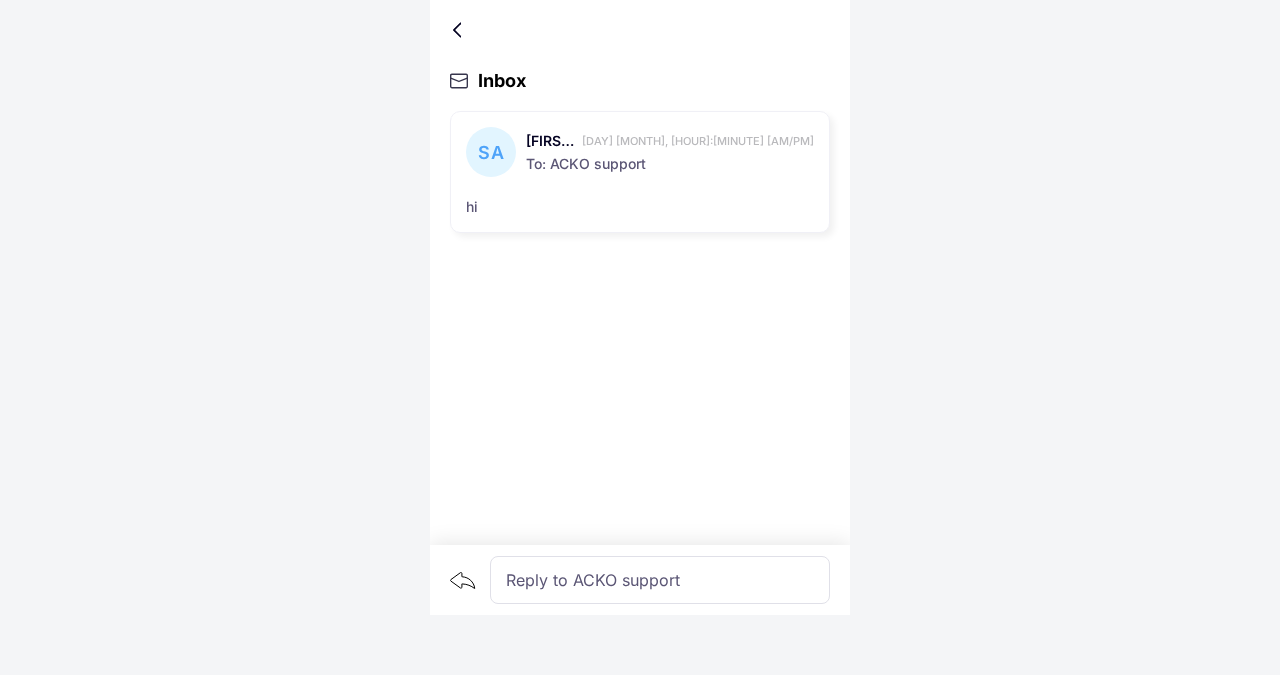 click on "Reply to ACKO support" at bounding box center [660, 580] 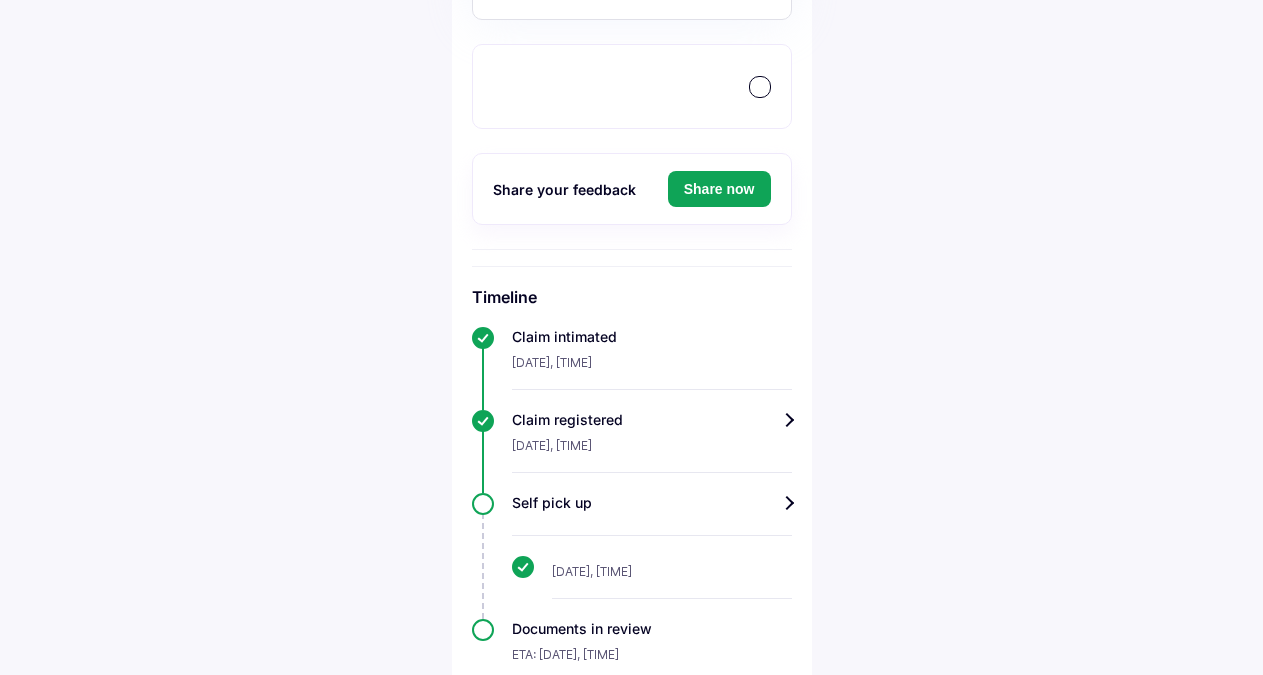 scroll, scrollTop: 499, scrollLeft: 0, axis: vertical 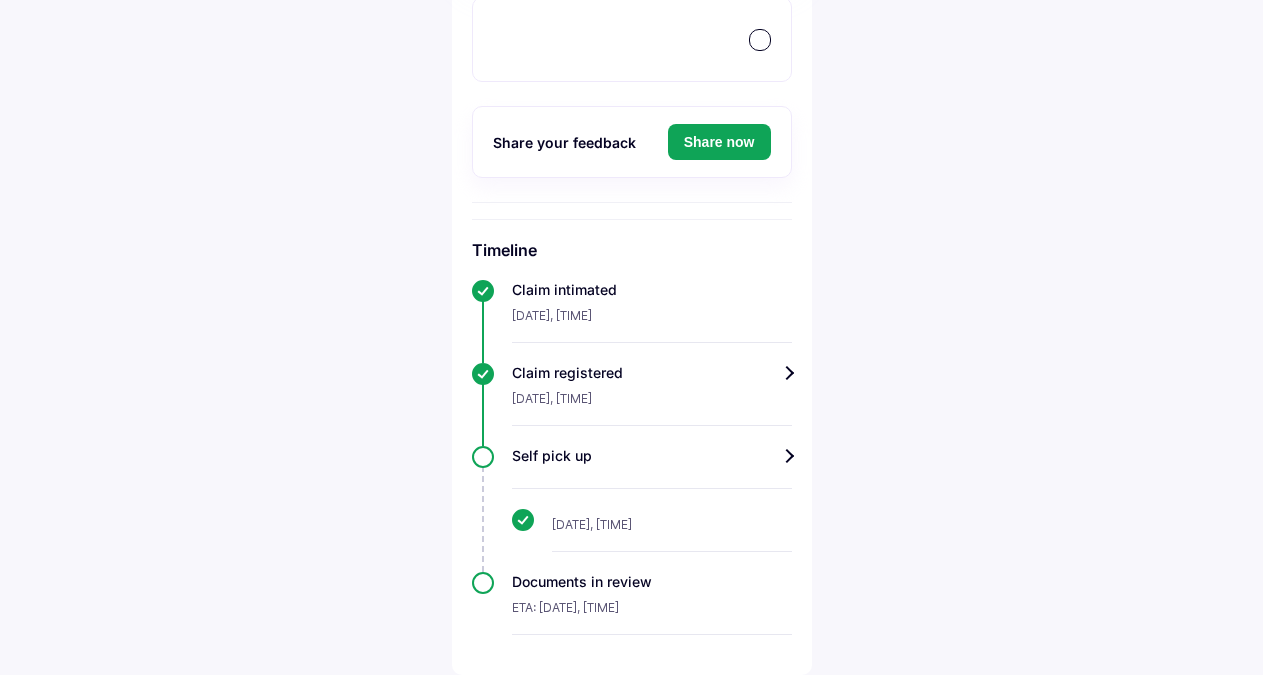click on "Self pick up" at bounding box center [652, 456] 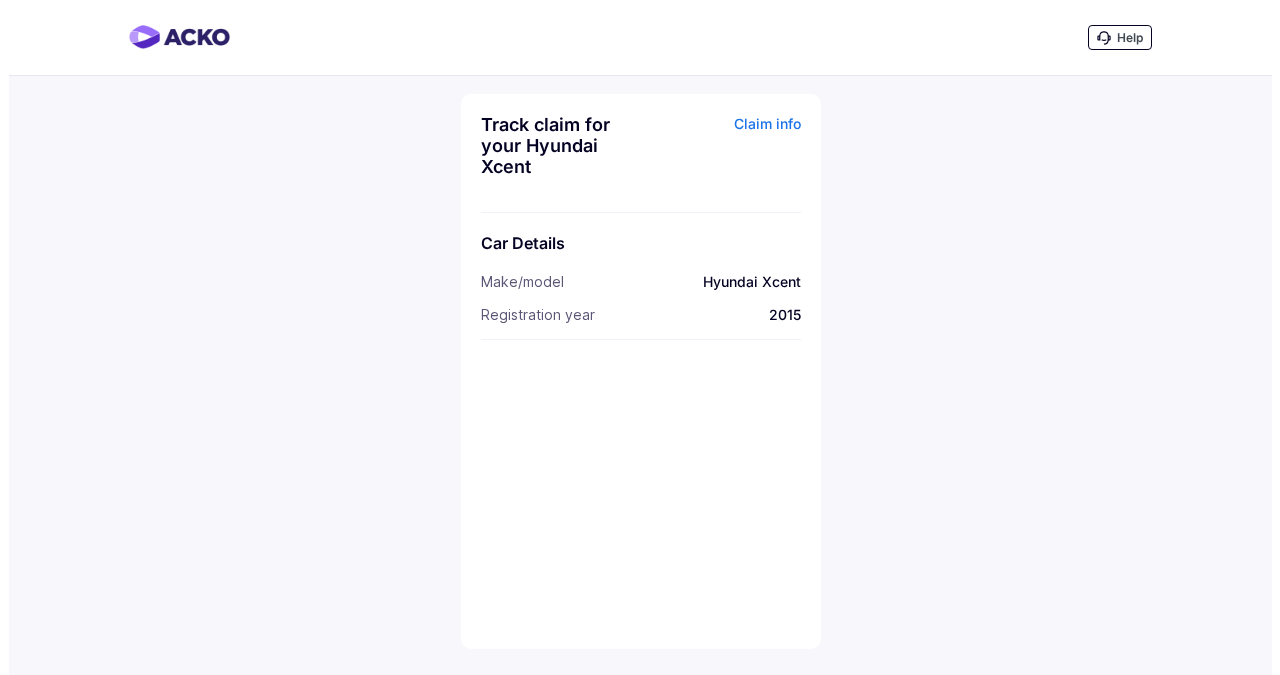 scroll, scrollTop: 0, scrollLeft: 0, axis: both 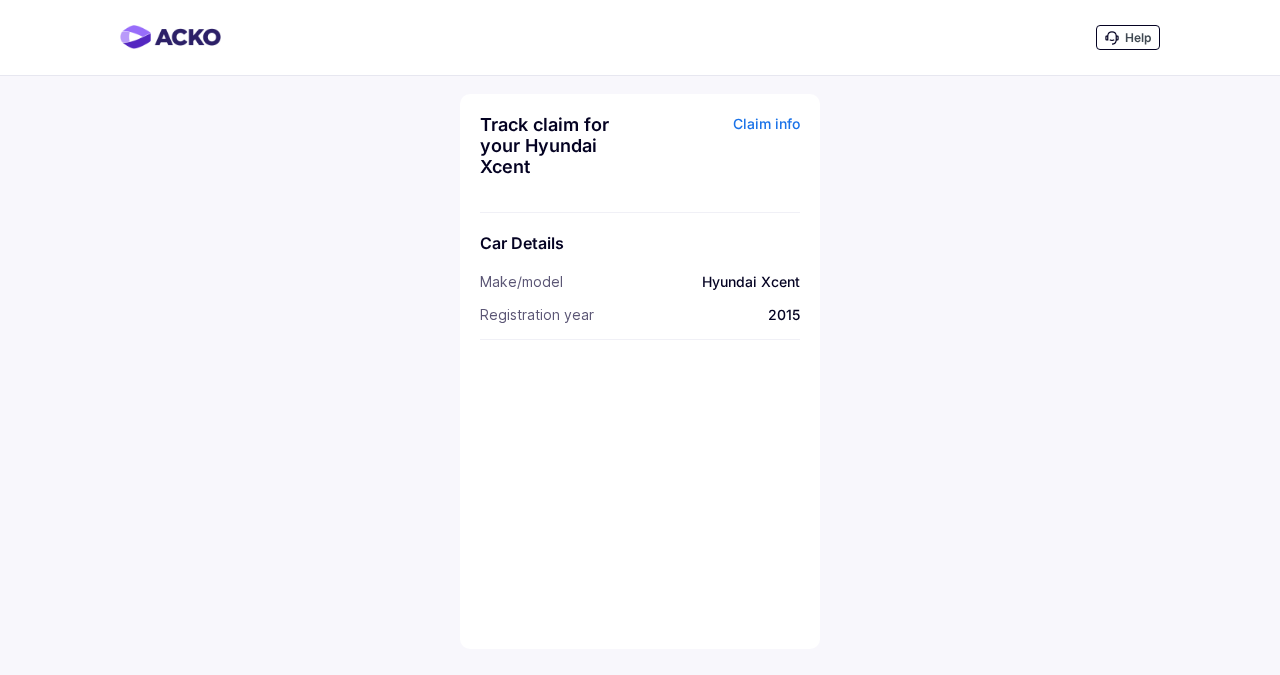 click on "Help" at bounding box center (1138, 37) 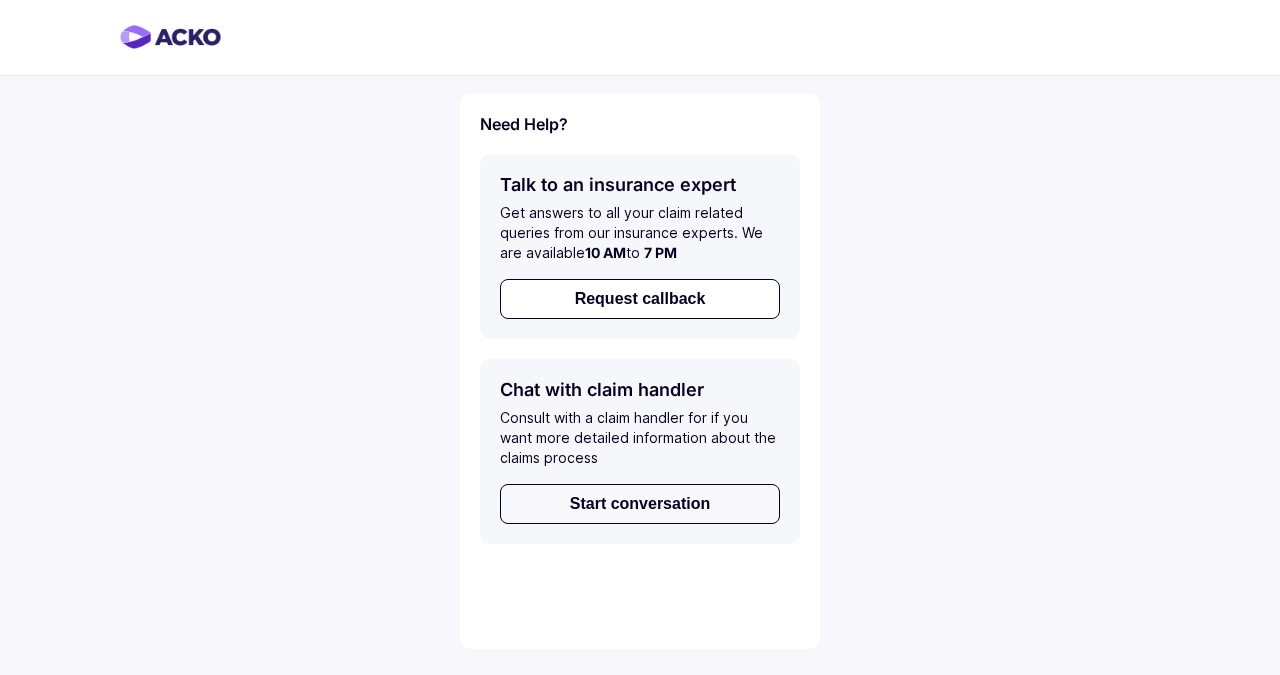 click on "Start conversation" at bounding box center [640, 504] 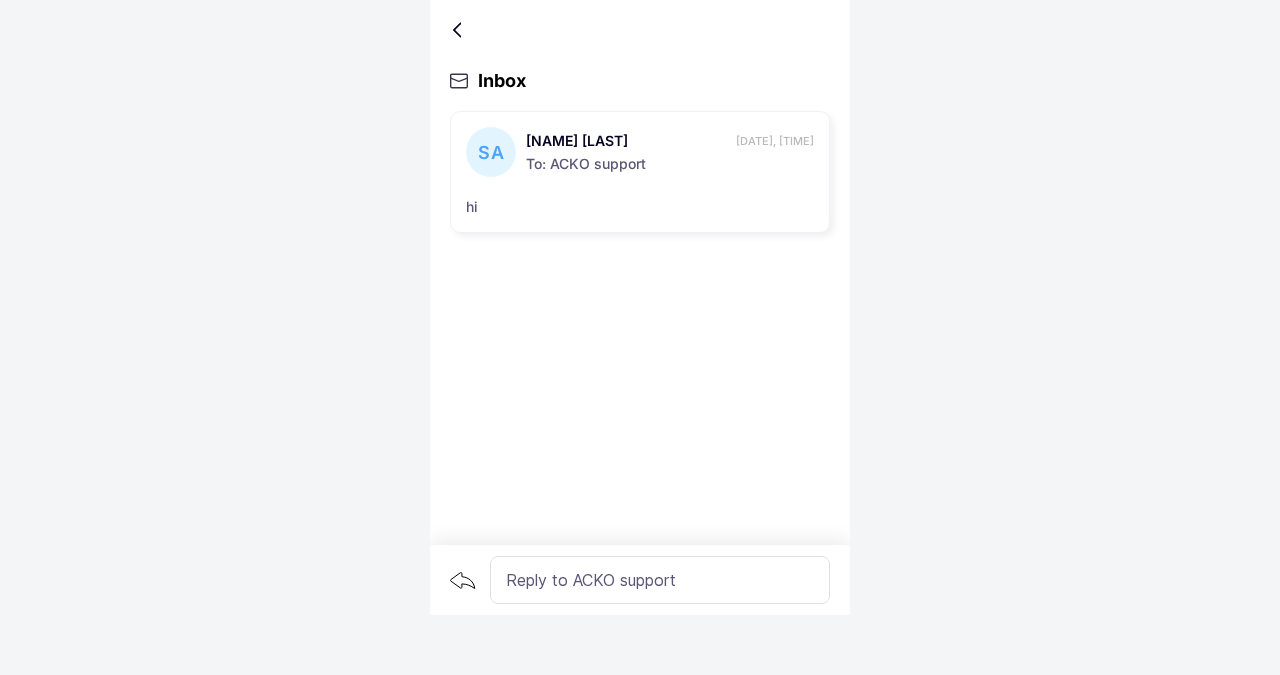 click 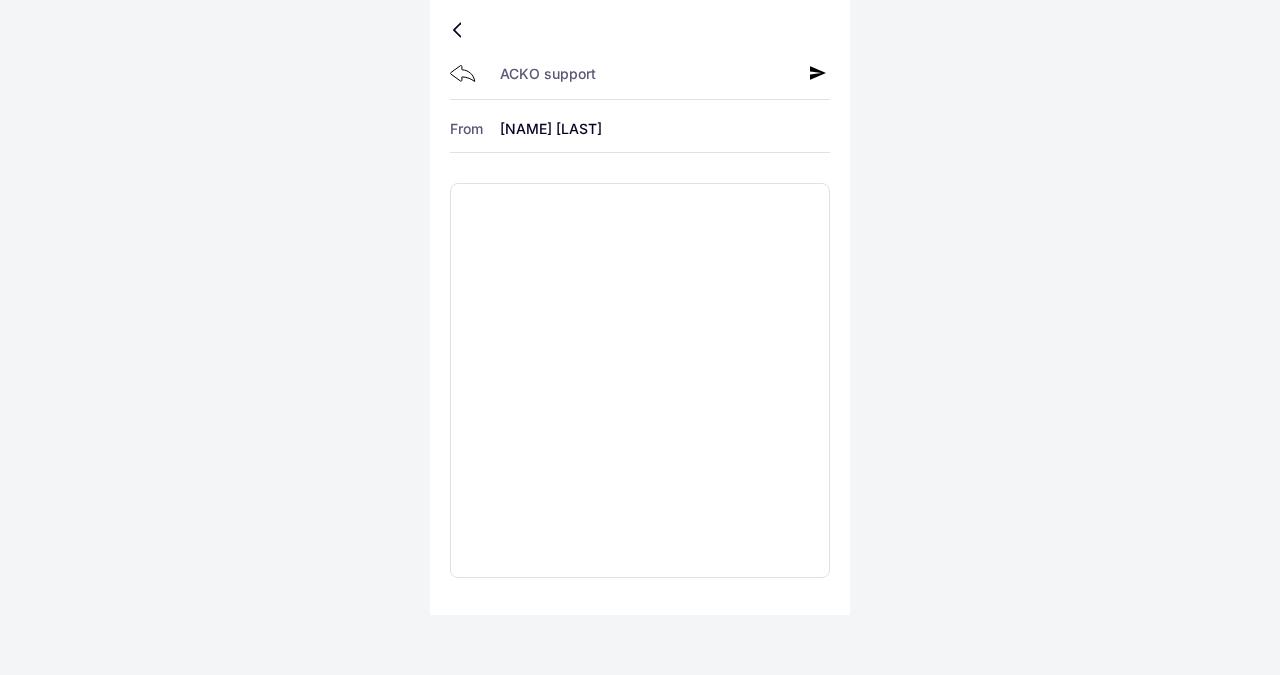 click 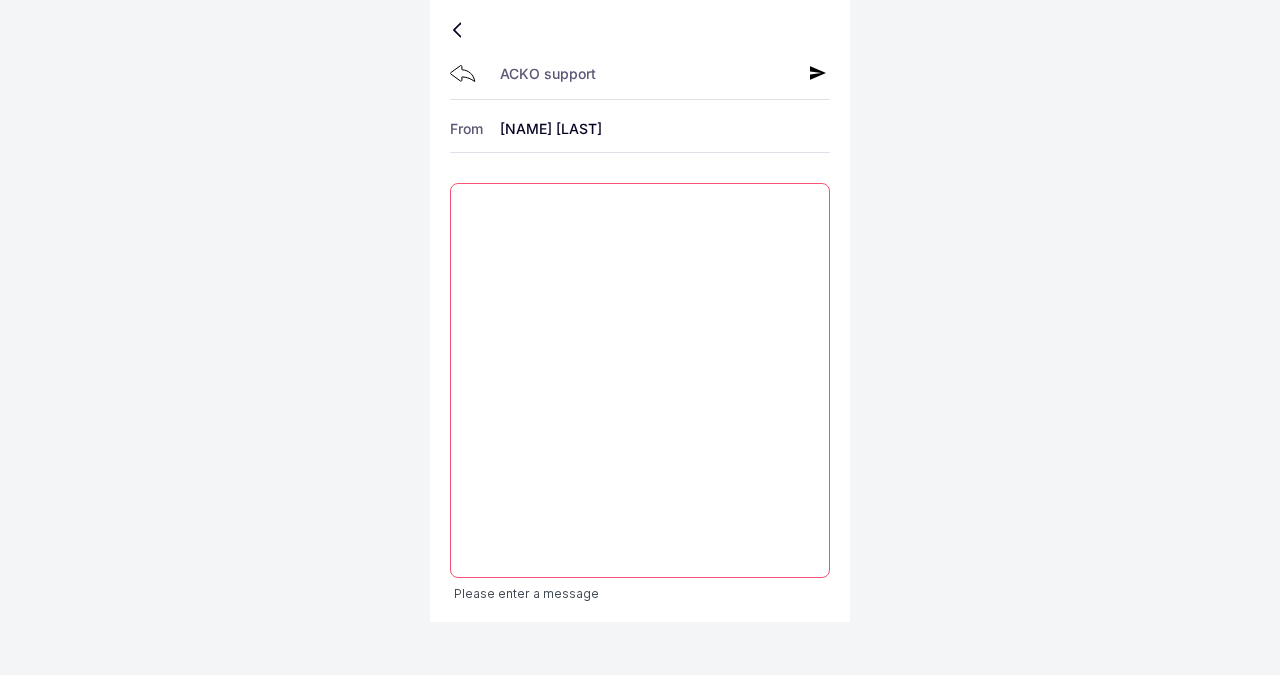 click at bounding box center [640, 380] 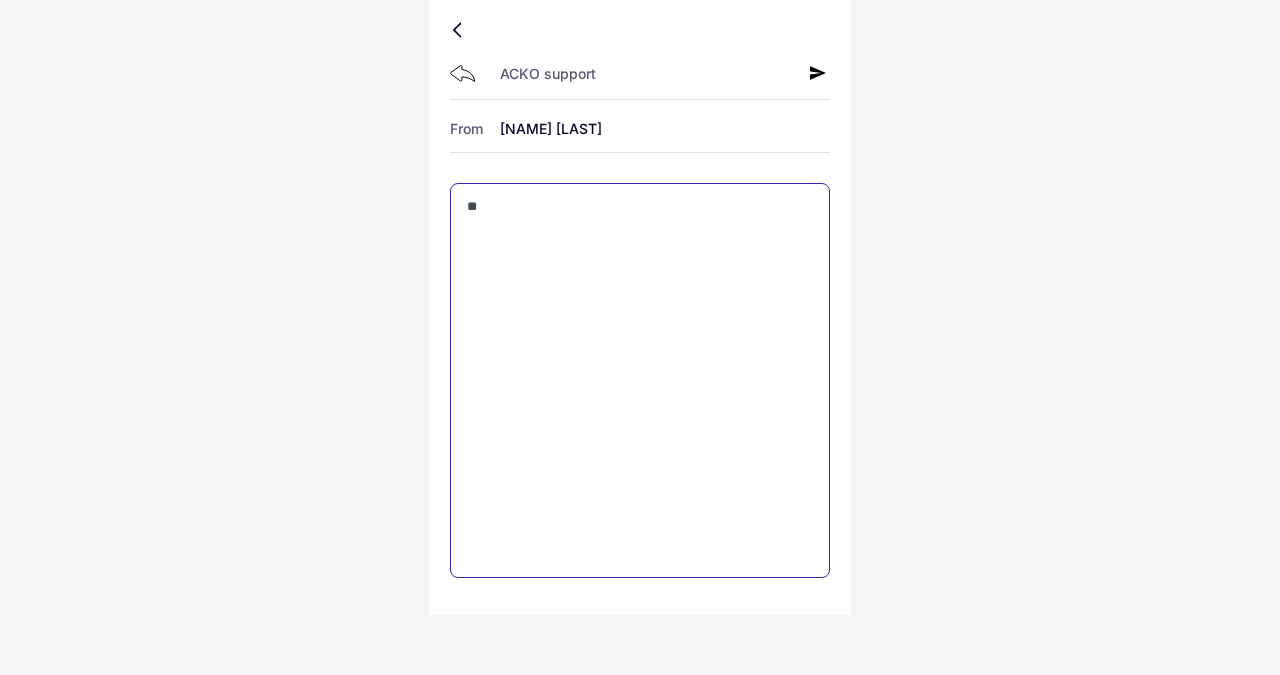type on "*" 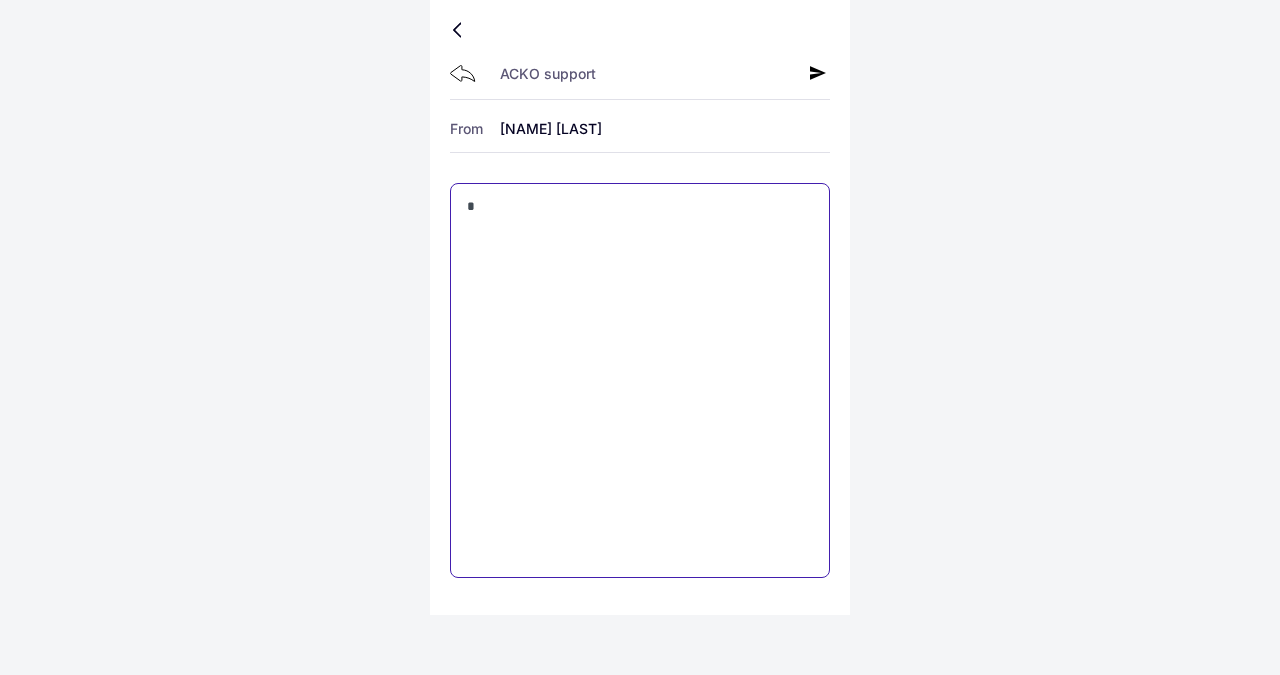 type 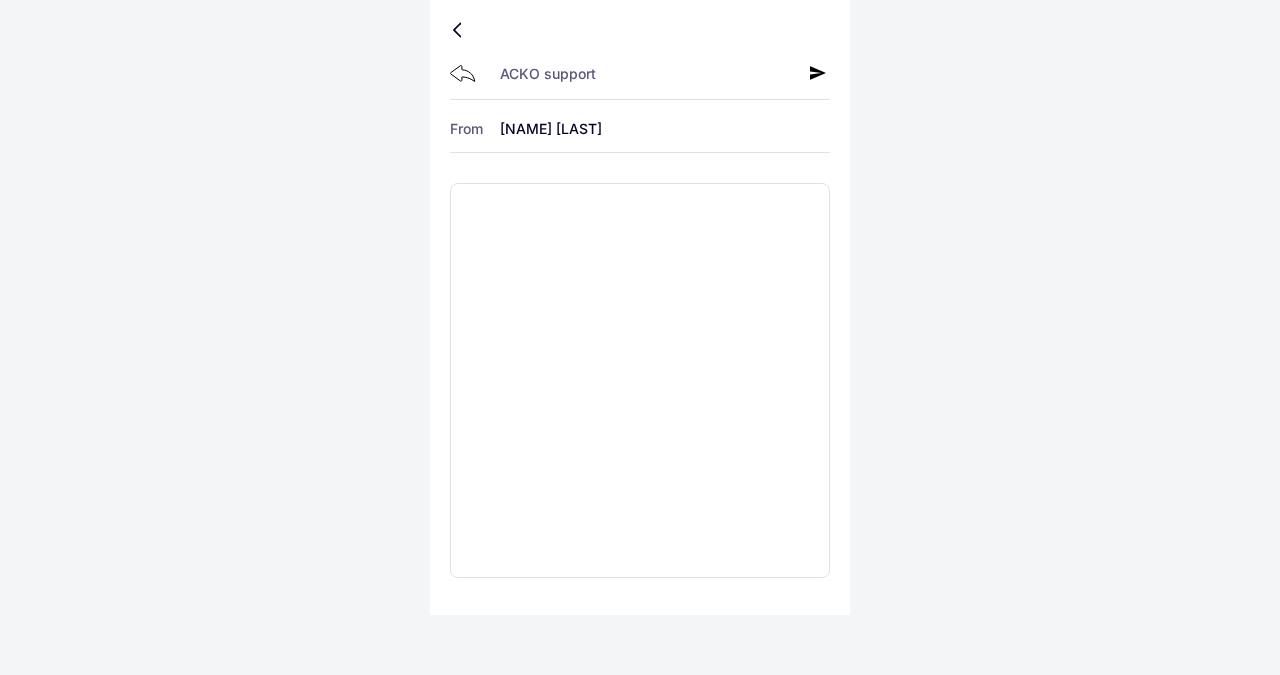 click at bounding box center [640, 30] 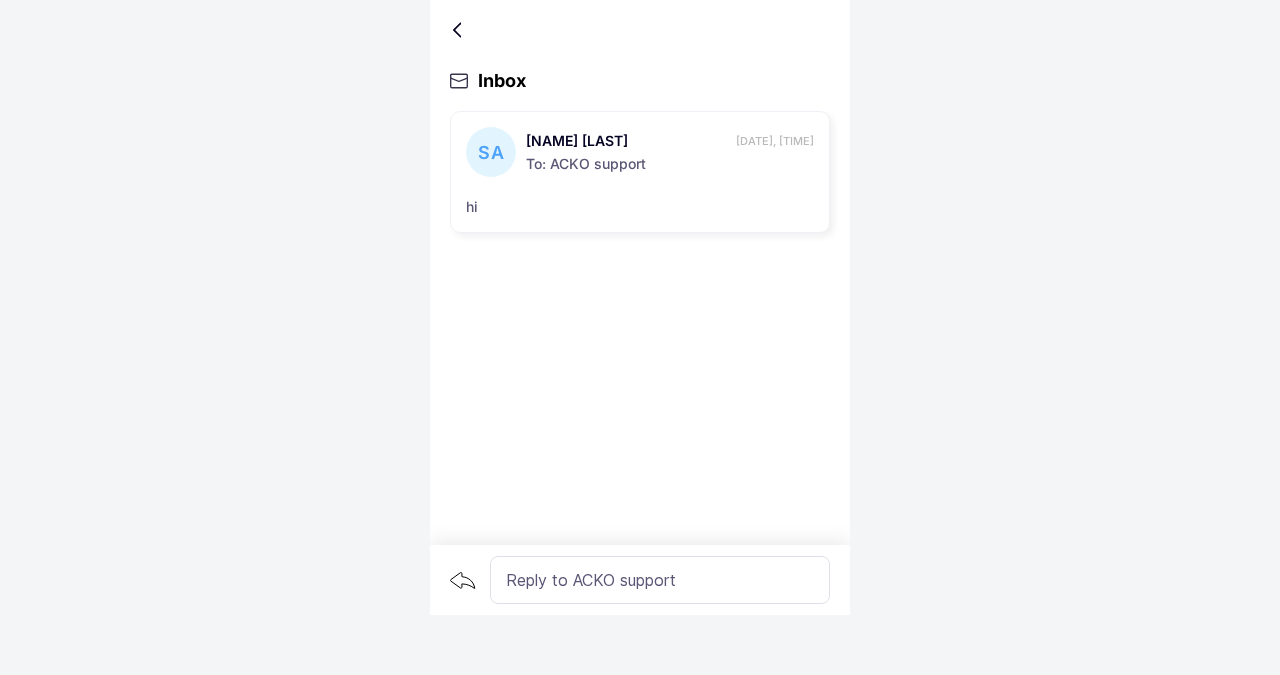 click at bounding box center (461, 30) 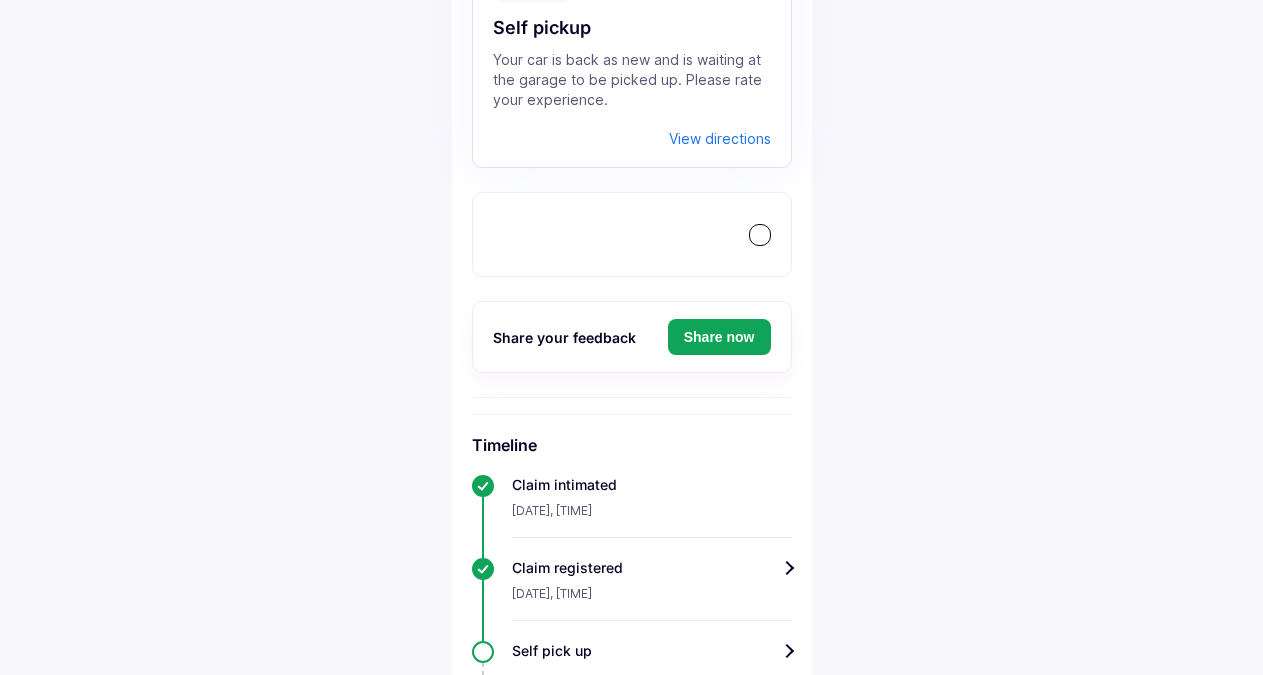scroll, scrollTop: 193, scrollLeft: 0, axis: vertical 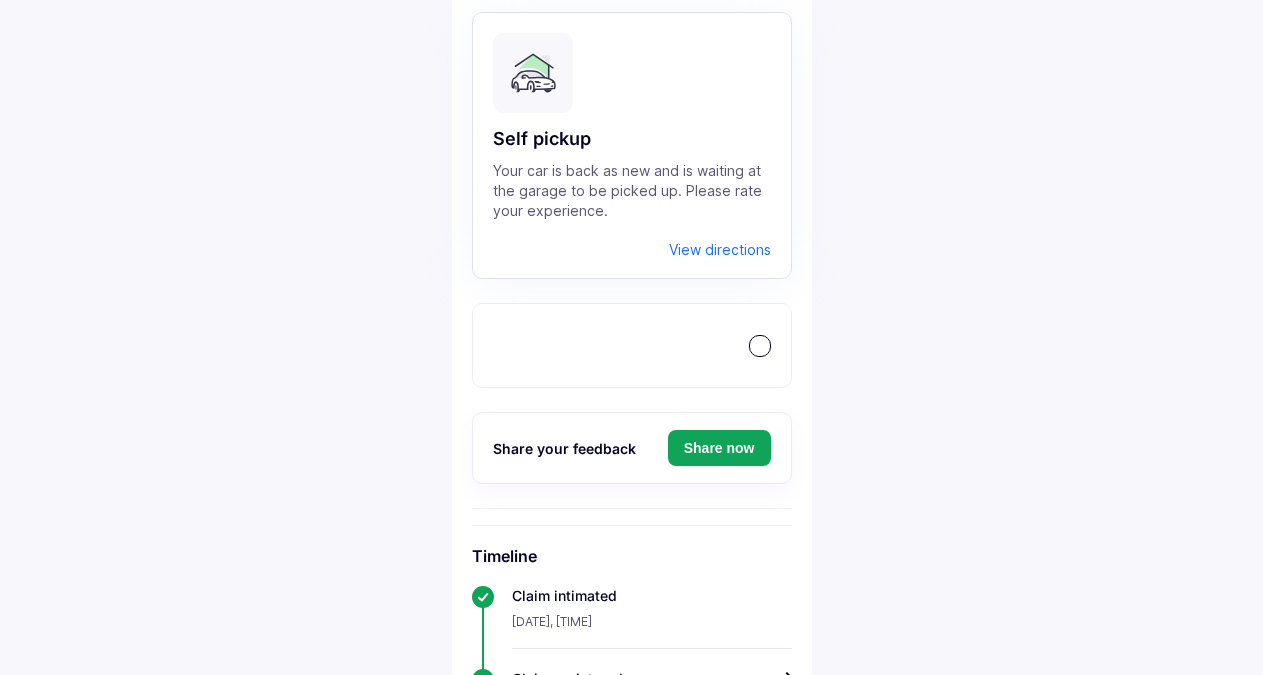 click at bounding box center [760, 346] 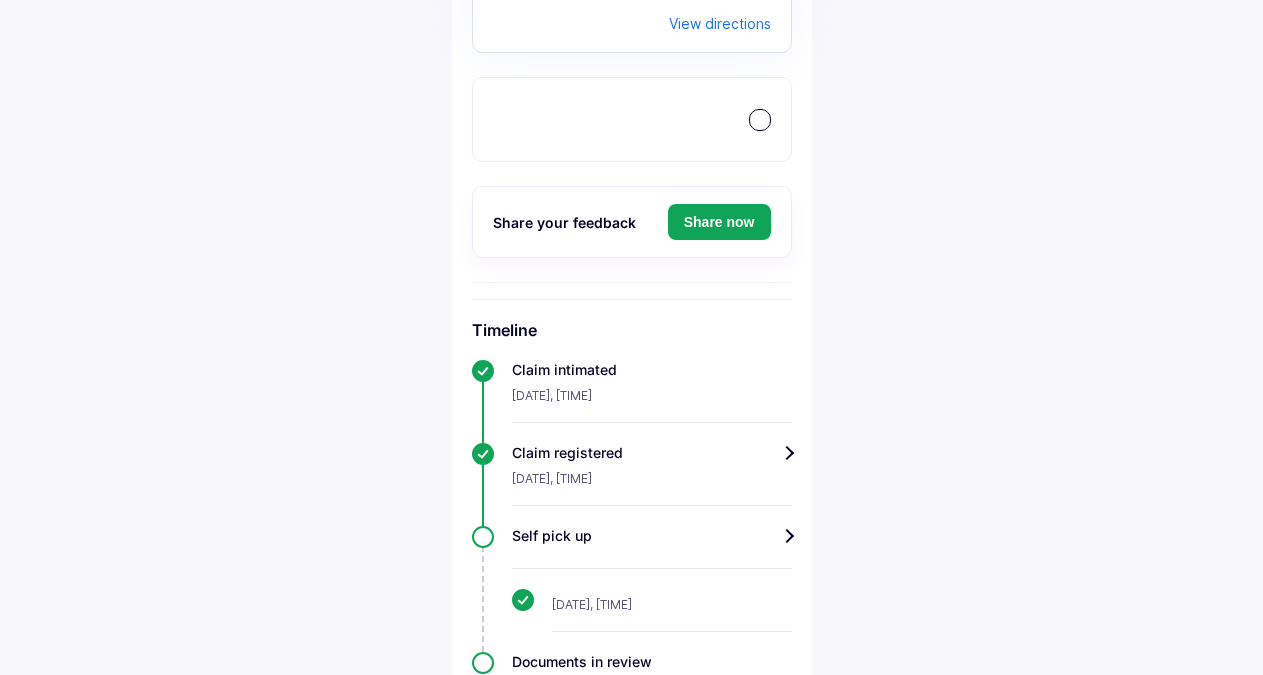 scroll, scrollTop: 499, scrollLeft: 0, axis: vertical 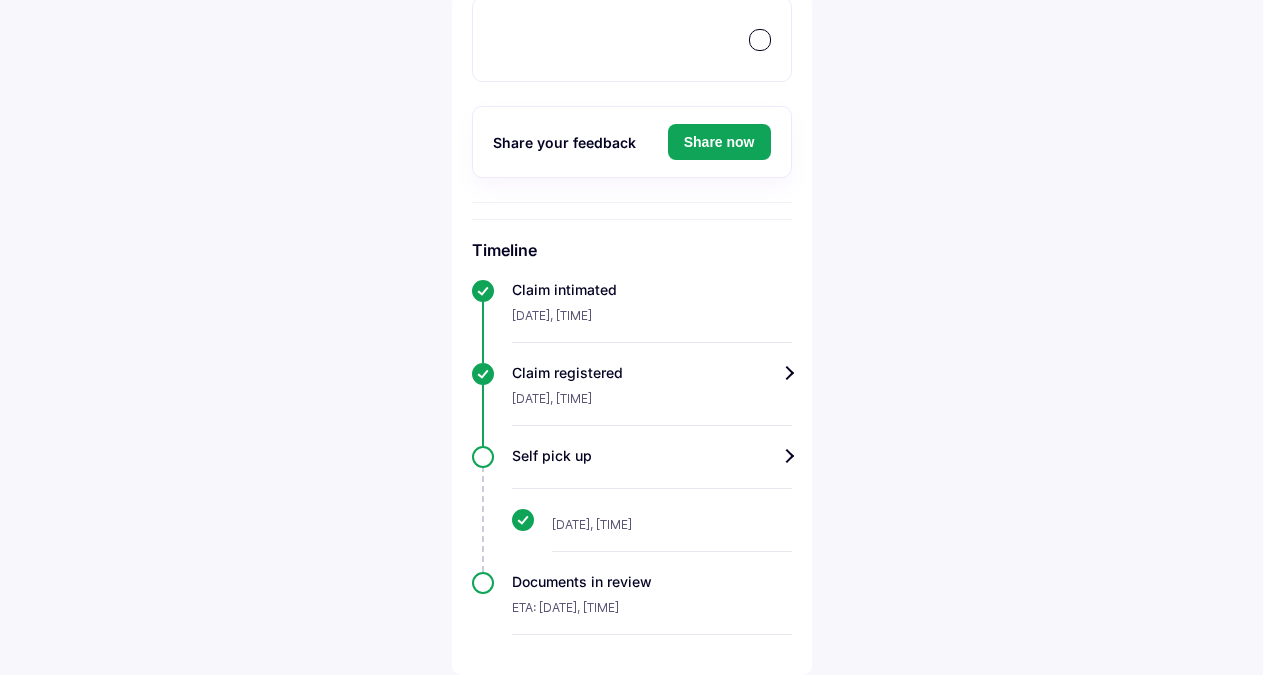 click at bounding box center (672, 509) 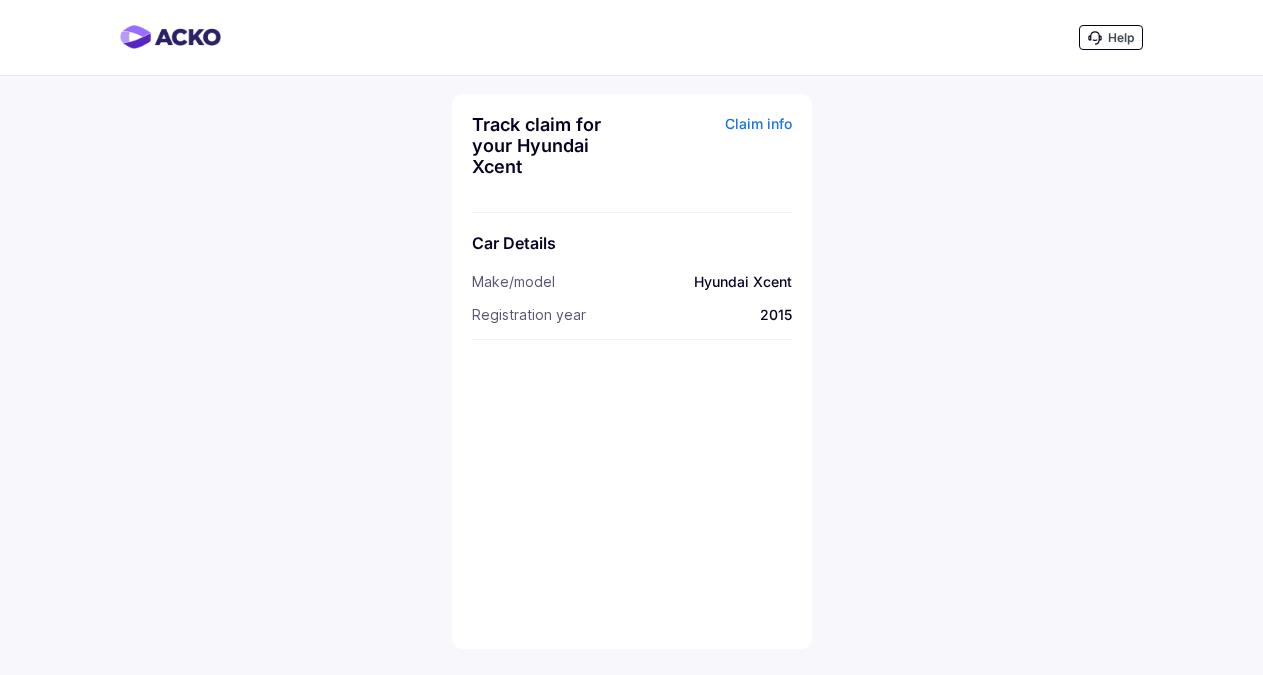 scroll, scrollTop: 0, scrollLeft: 0, axis: both 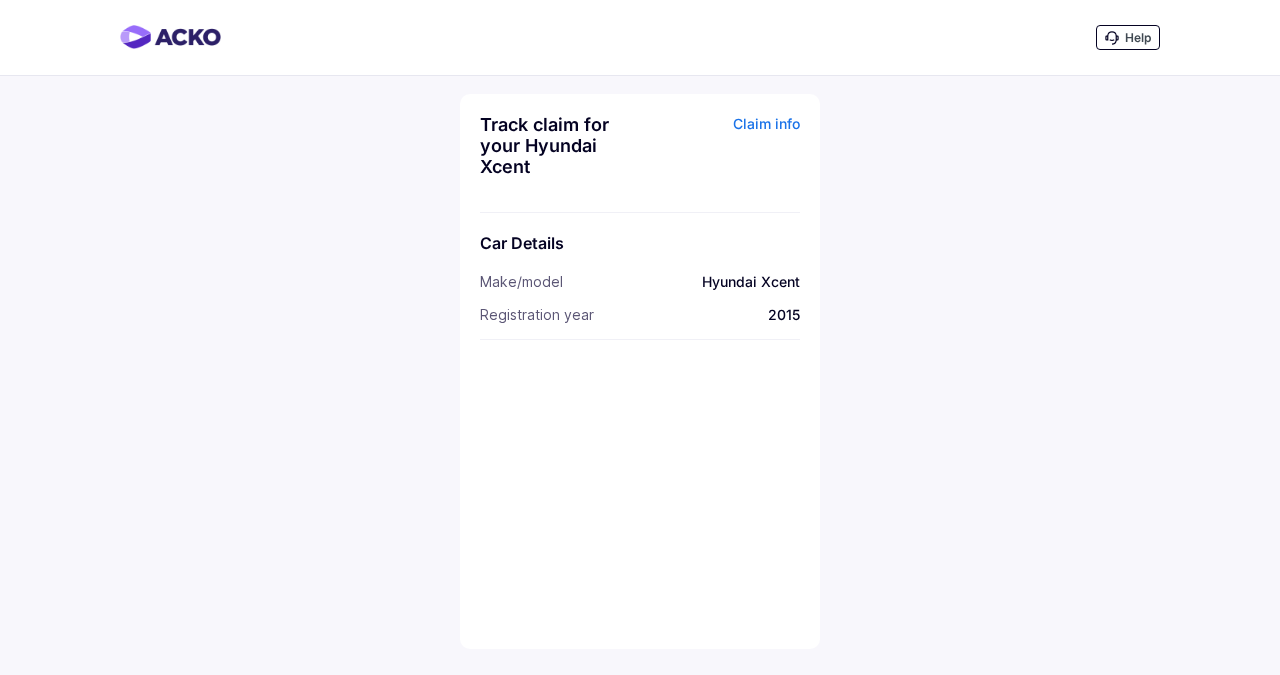 click on "Claim info" at bounding box center (722, 153) 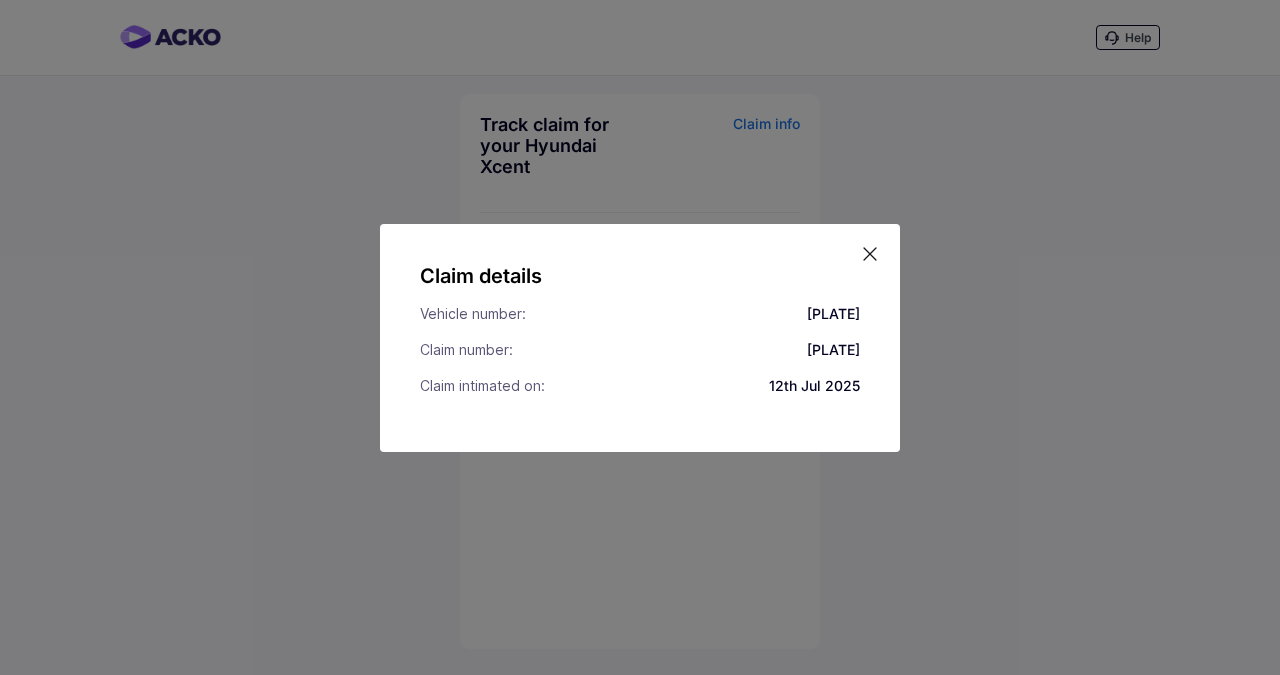 click 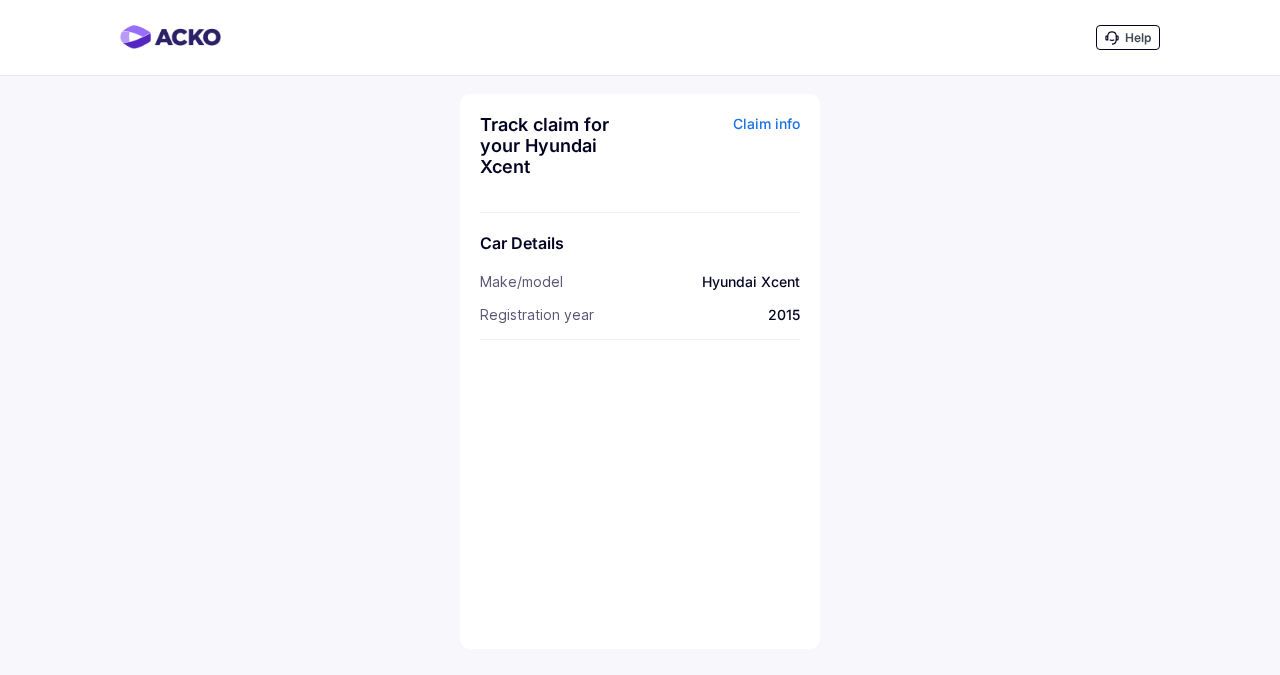 click 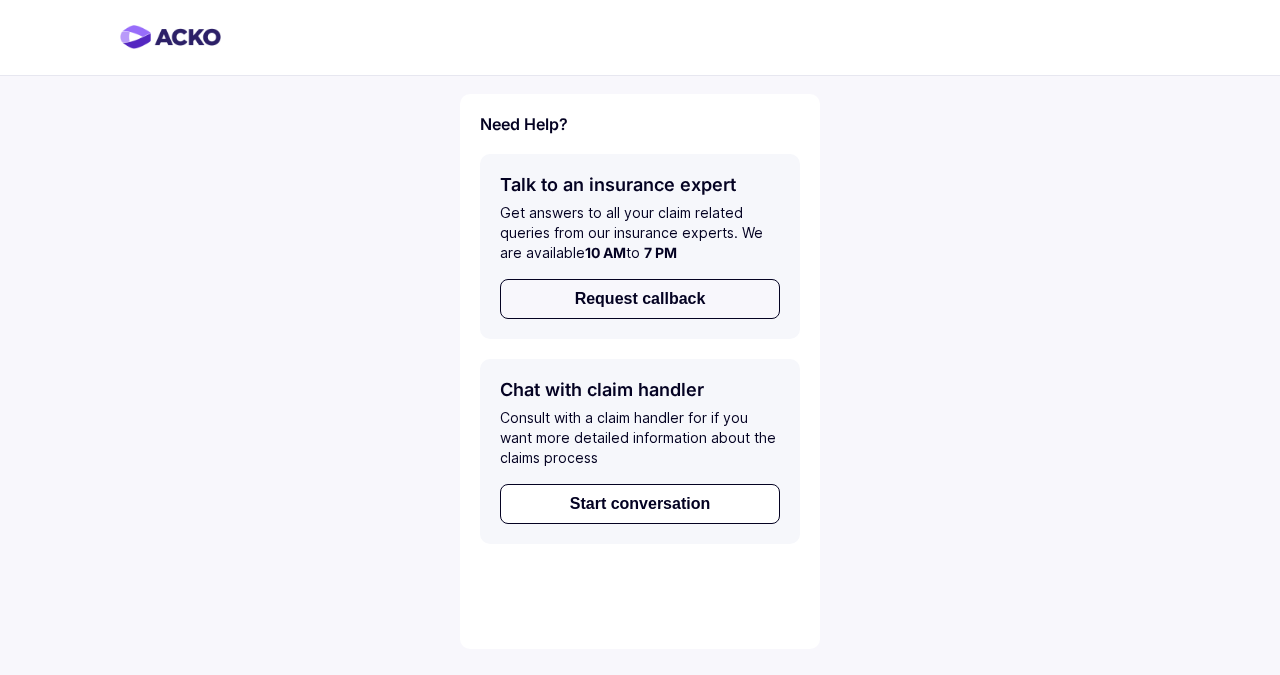 click on "Request callback" at bounding box center (640, 299) 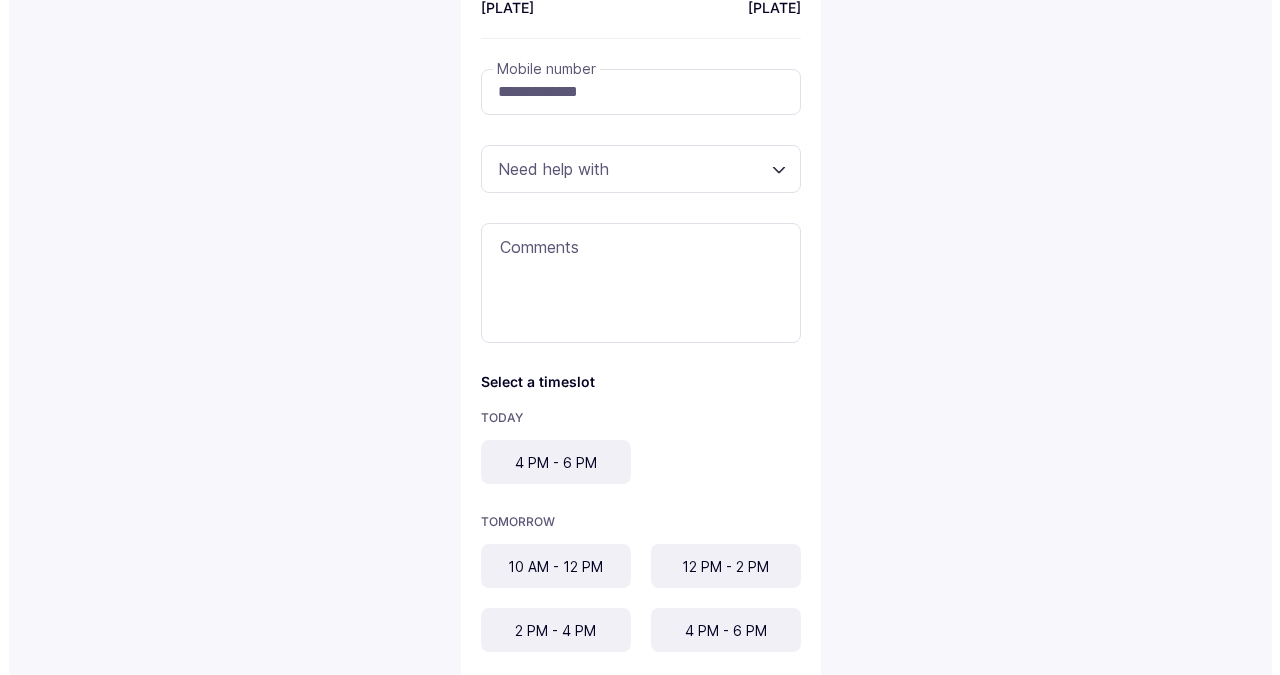 scroll, scrollTop: 204, scrollLeft: 0, axis: vertical 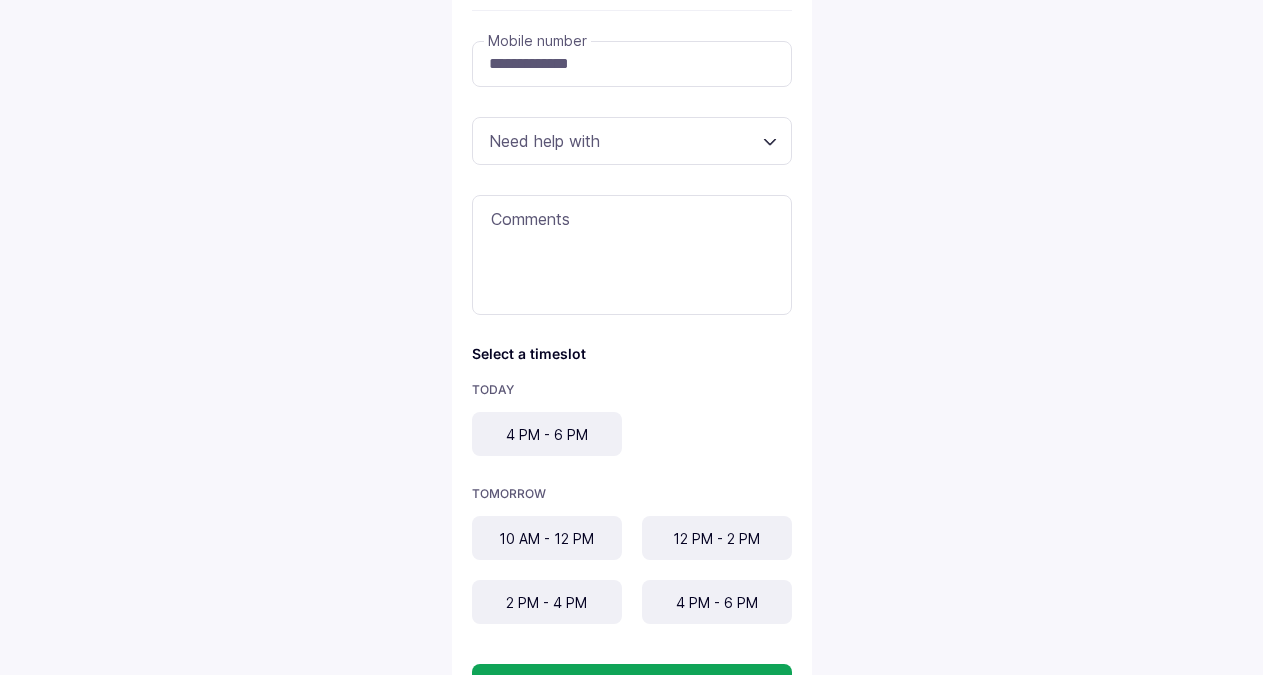 click on "4 PM - 6 PM" at bounding box center (547, 434) 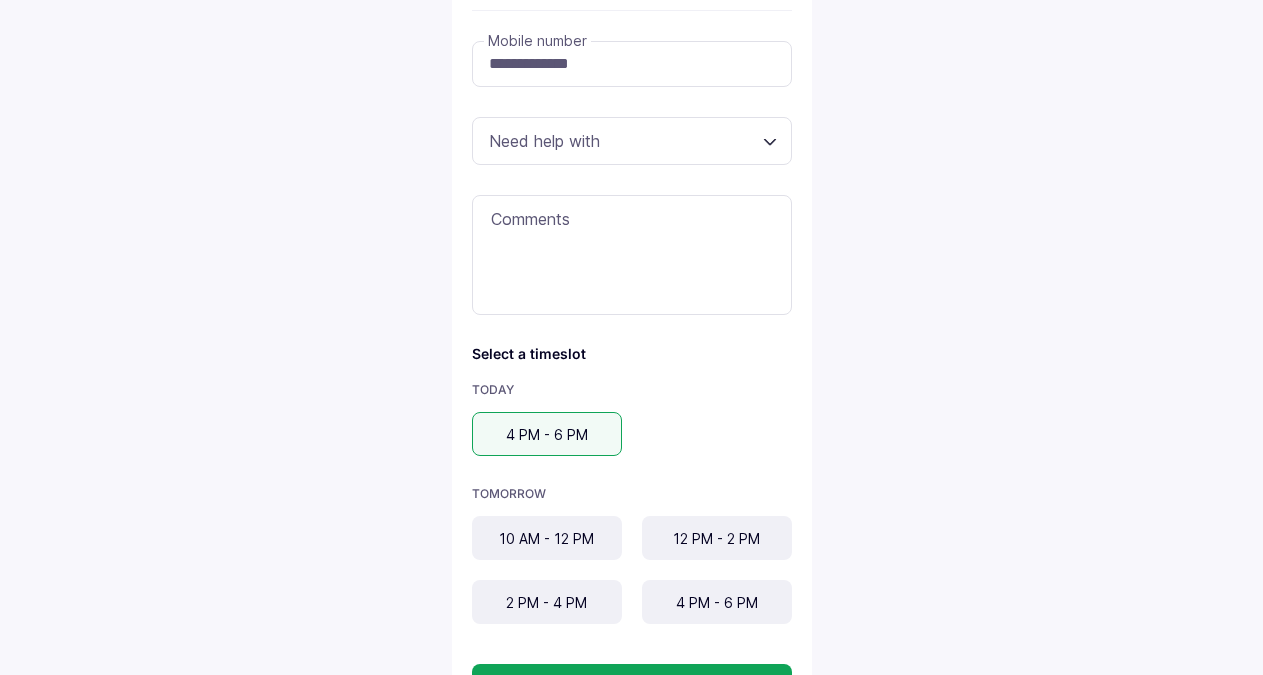 click at bounding box center [632, 141] 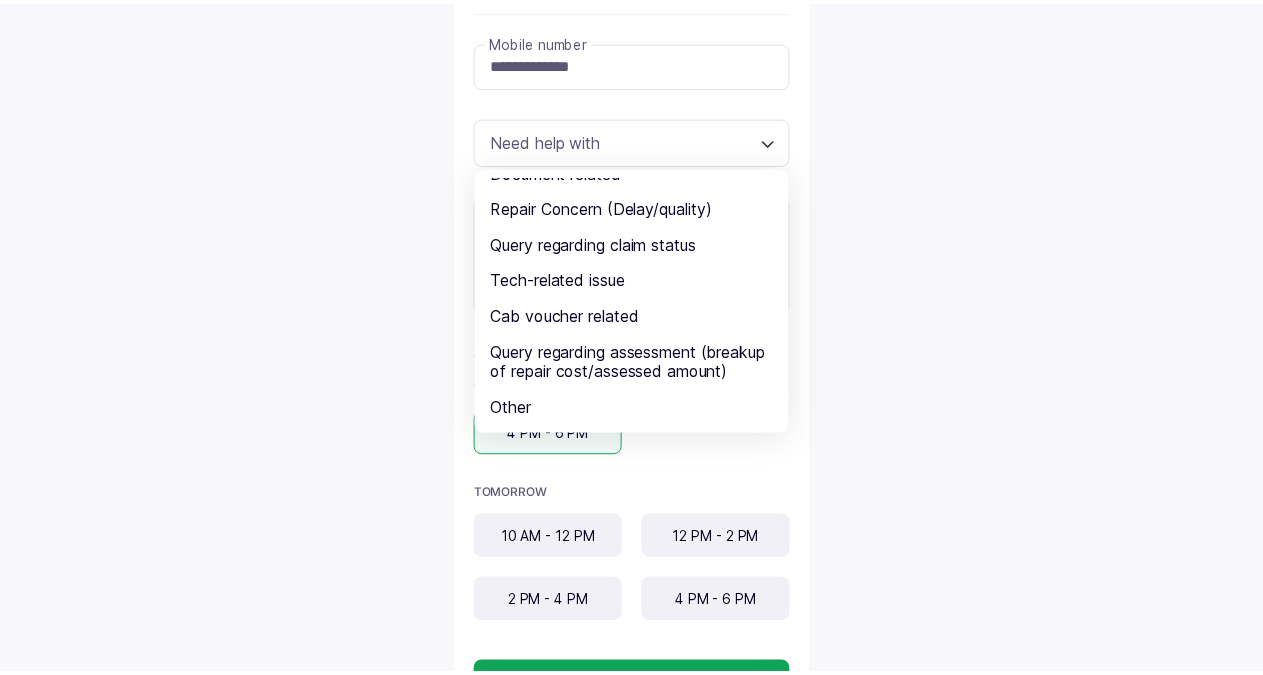 scroll, scrollTop: 78, scrollLeft: 0, axis: vertical 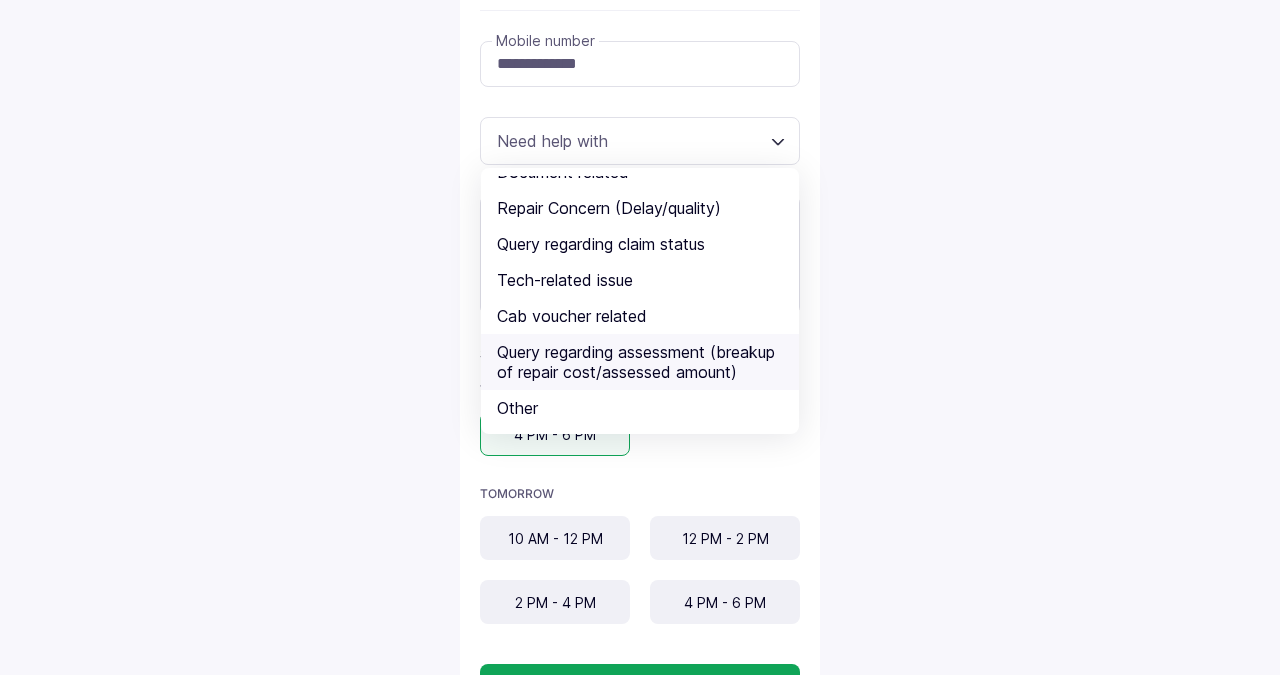 click on "Query regarding assessment (breakup of repair cost/assessed amount)" at bounding box center (640, 362) 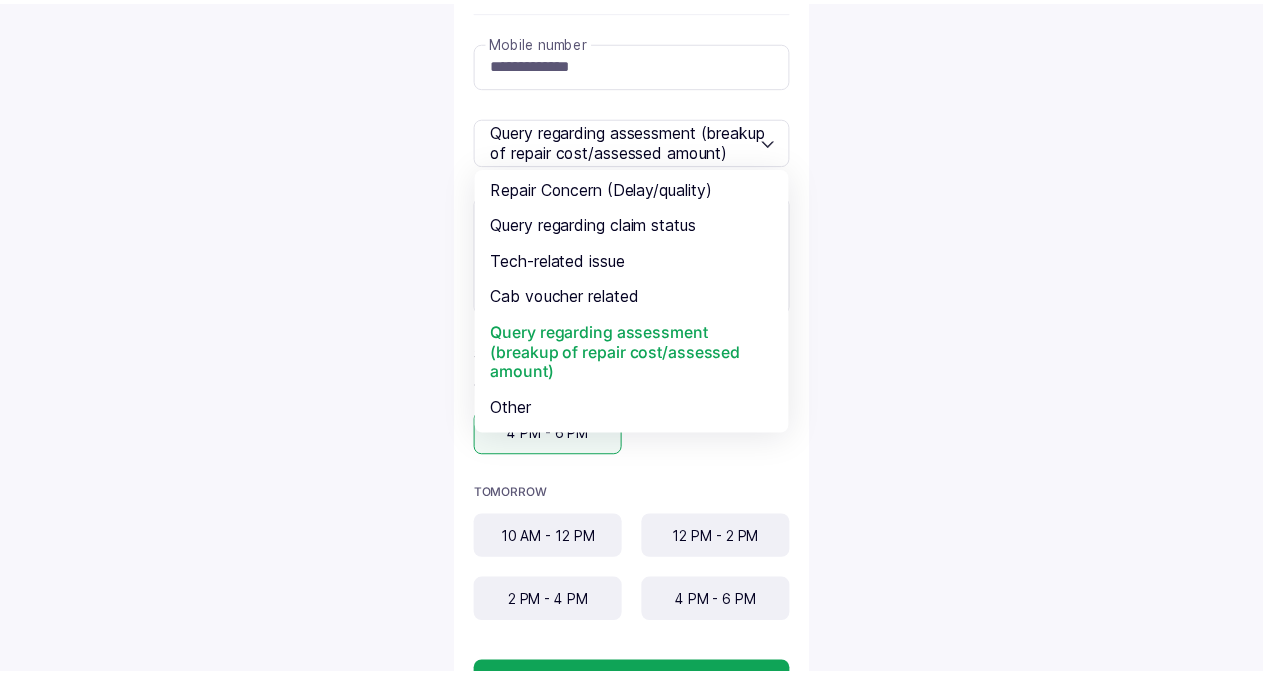 scroll, scrollTop: 0, scrollLeft: 0, axis: both 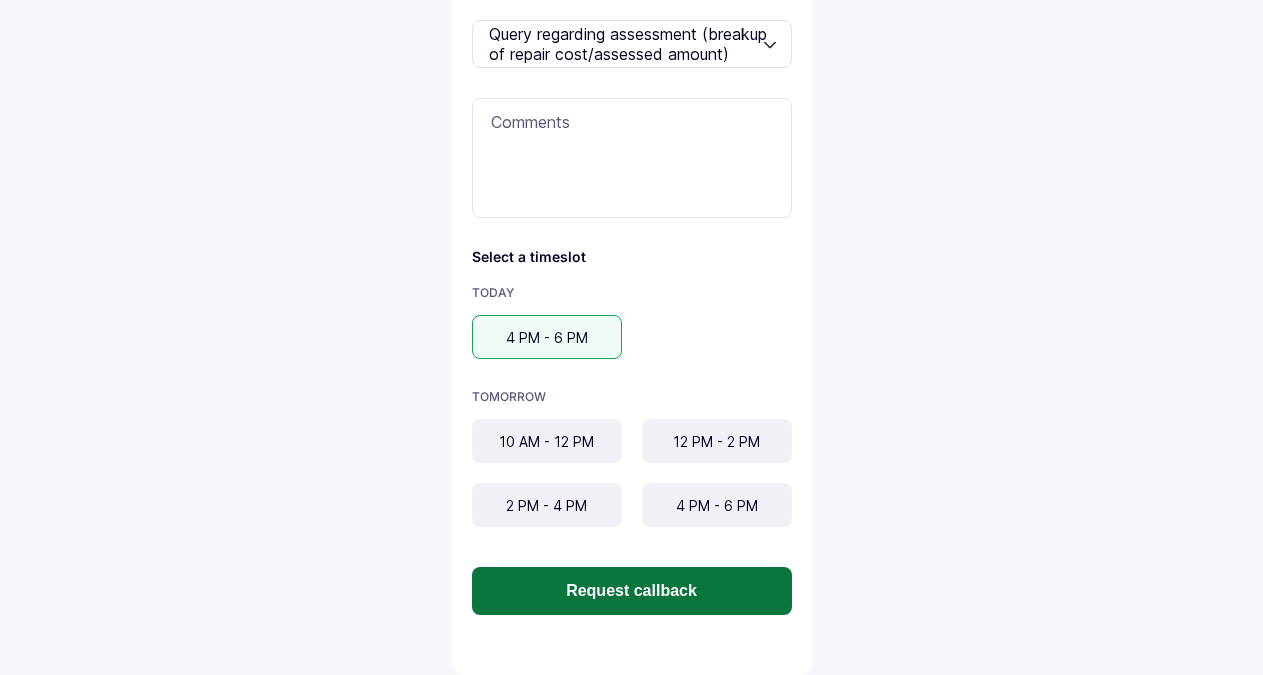 click on "Request callback" at bounding box center [632, 591] 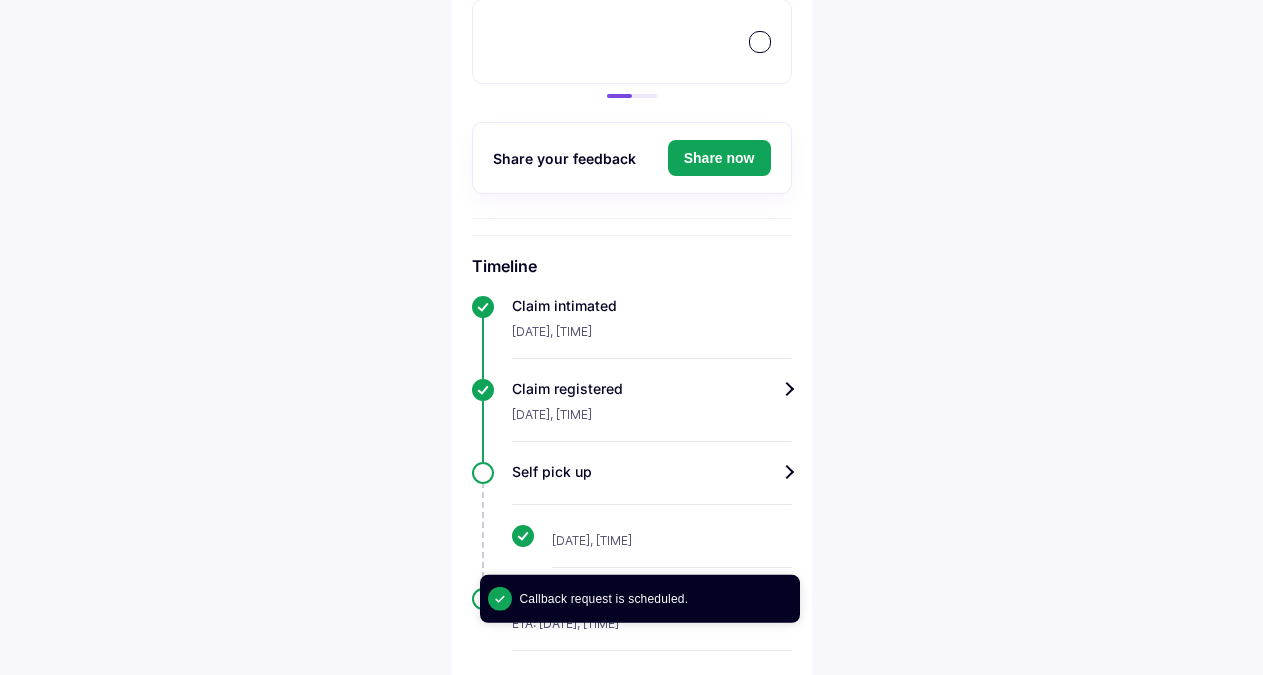 scroll, scrollTop: 530, scrollLeft: 0, axis: vertical 